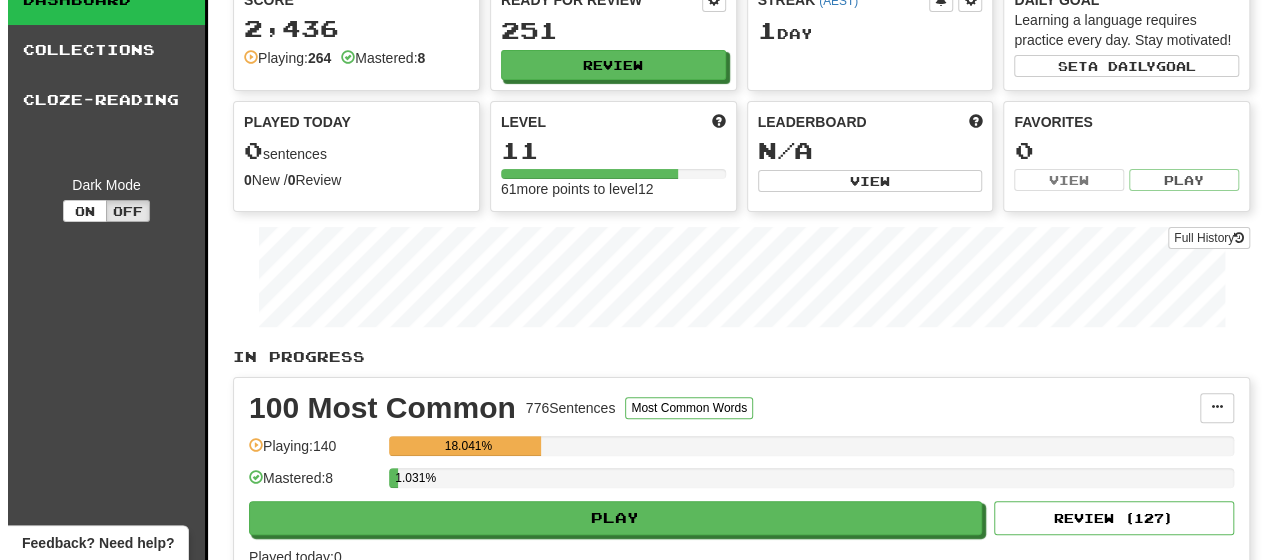scroll, scrollTop: 200, scrollLeft: 0, axis: vertical 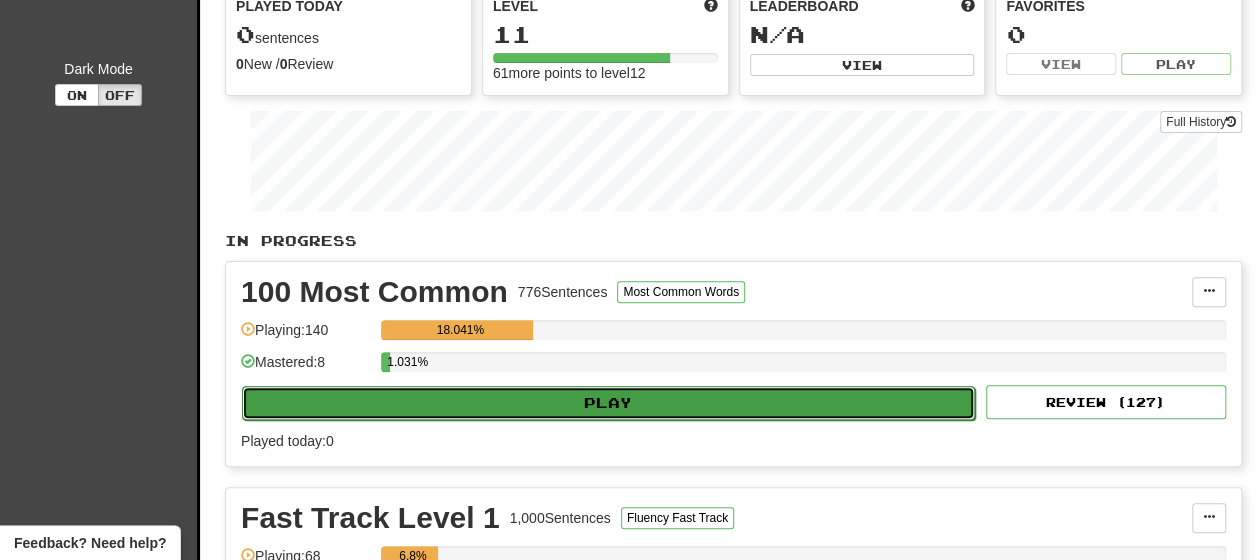 click on "Play" at bounding box center [608, 403] 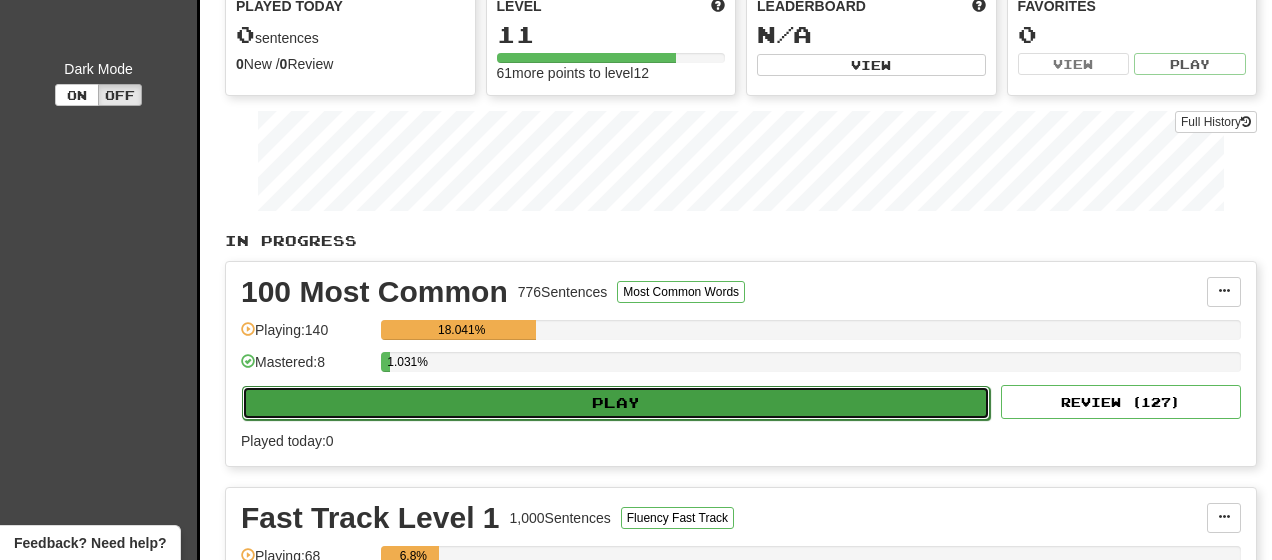 select on "**" 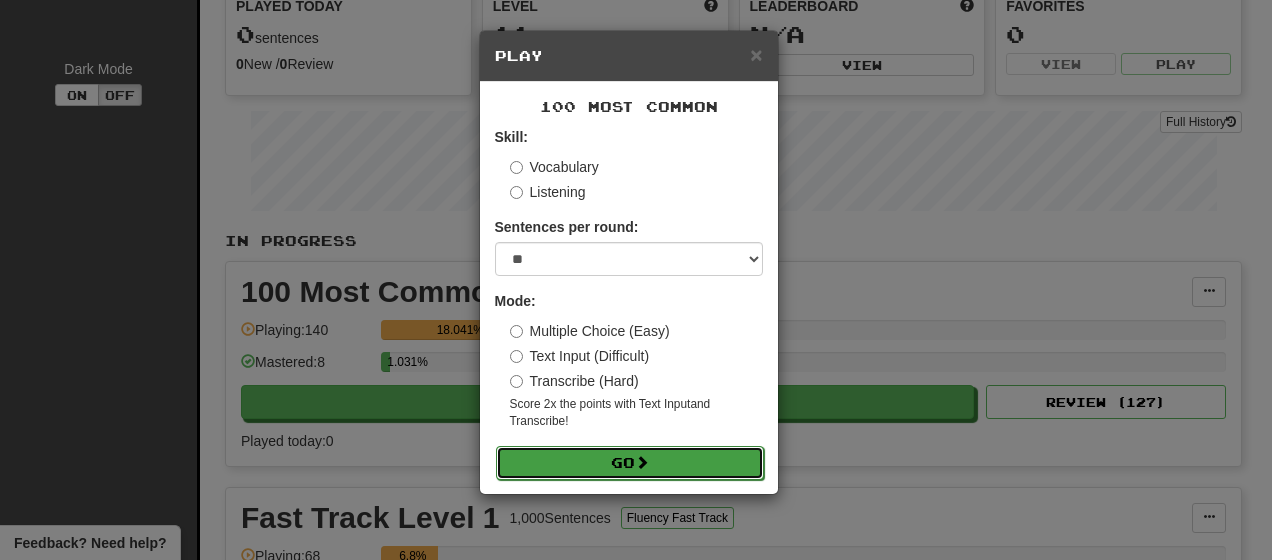 click on "Go" at bounding box center (630, 463) 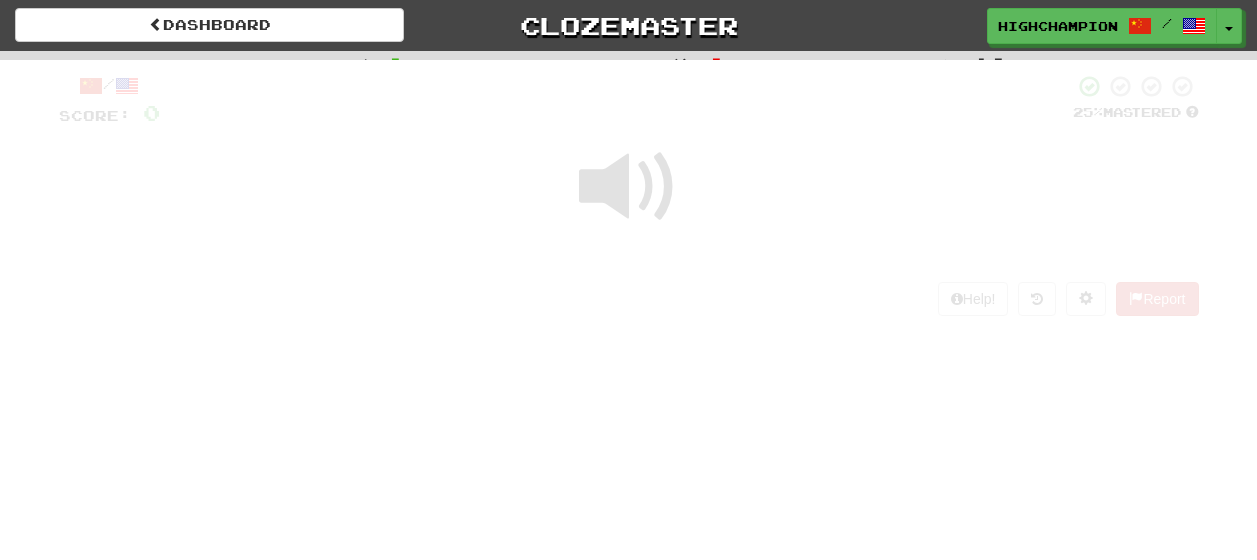 scroll, scrollTop: 0, scrollLeft: 0, axis: both 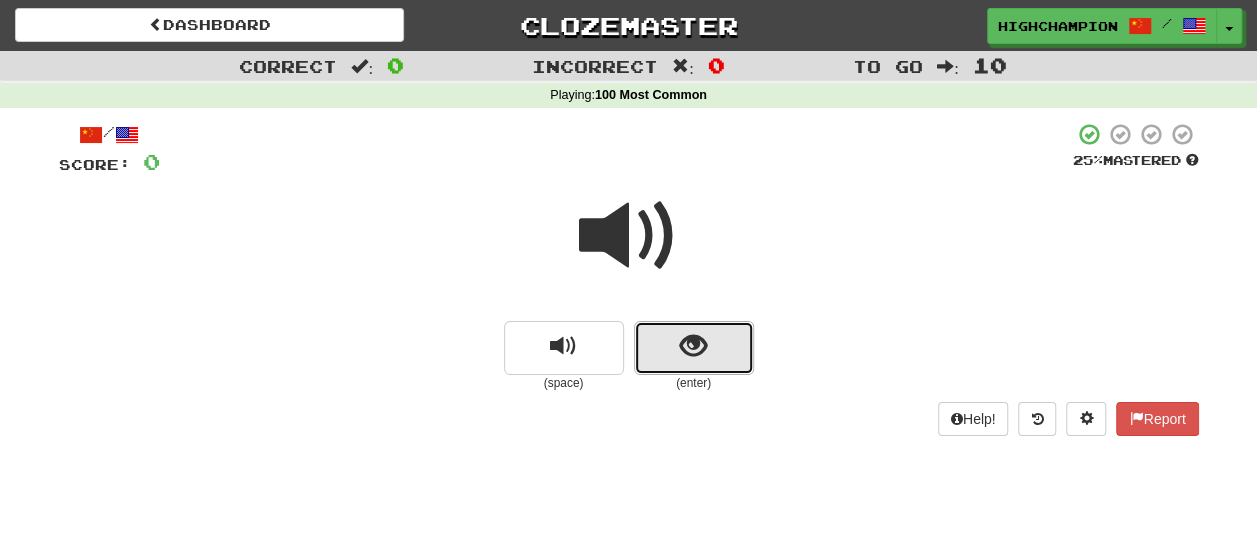 click at bounding box center [694, 348] 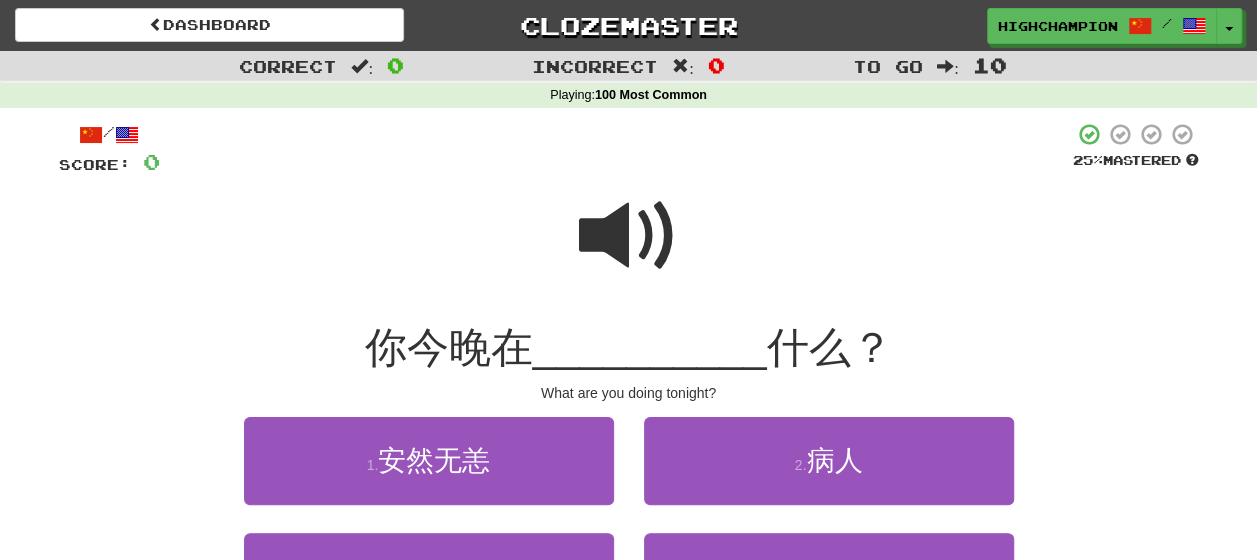 click at bounding box center (629, 236) 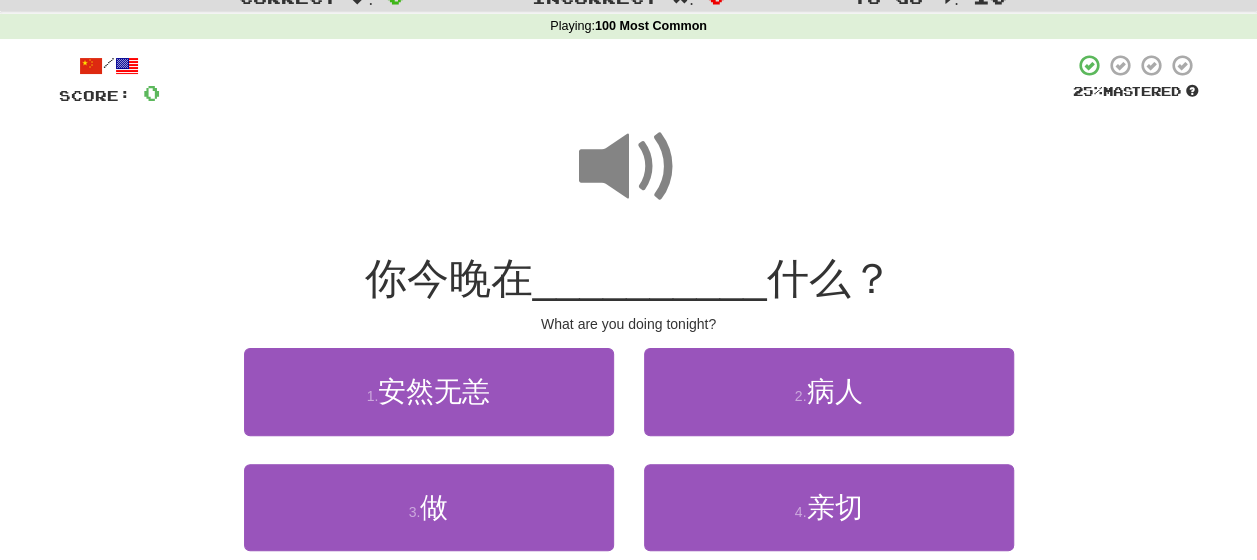scroll, scrollTop: 100, scrollLeft: 0, axis: vertical 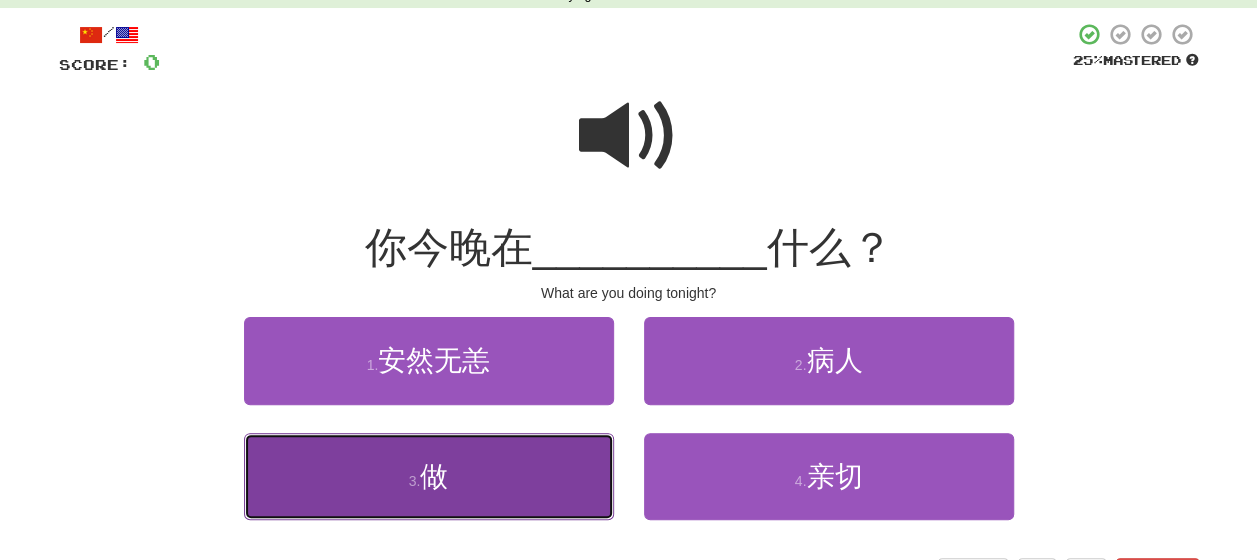 click on "3 .  做" at bounding box center (429, 476) 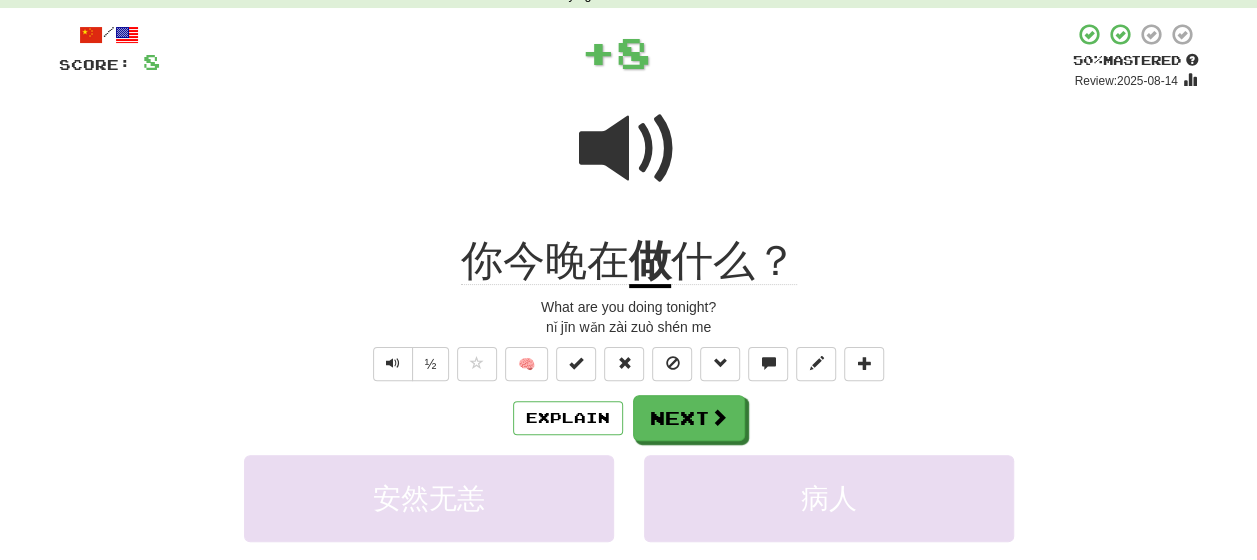 click on "Explain Next" at bounding box center [629, 418] 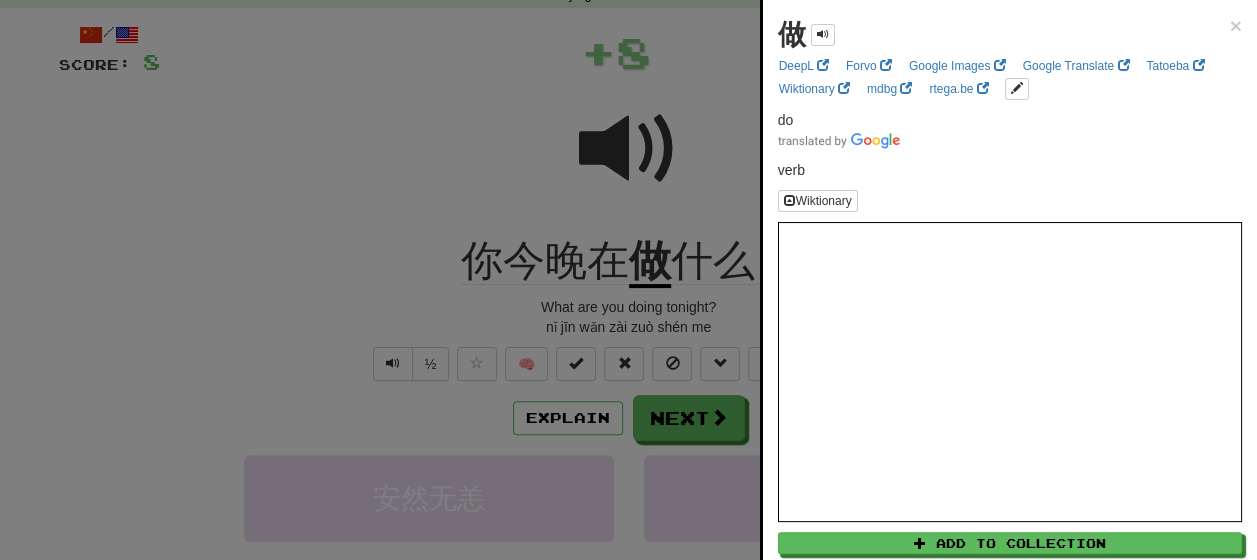 click at bounding box center (628, 280) 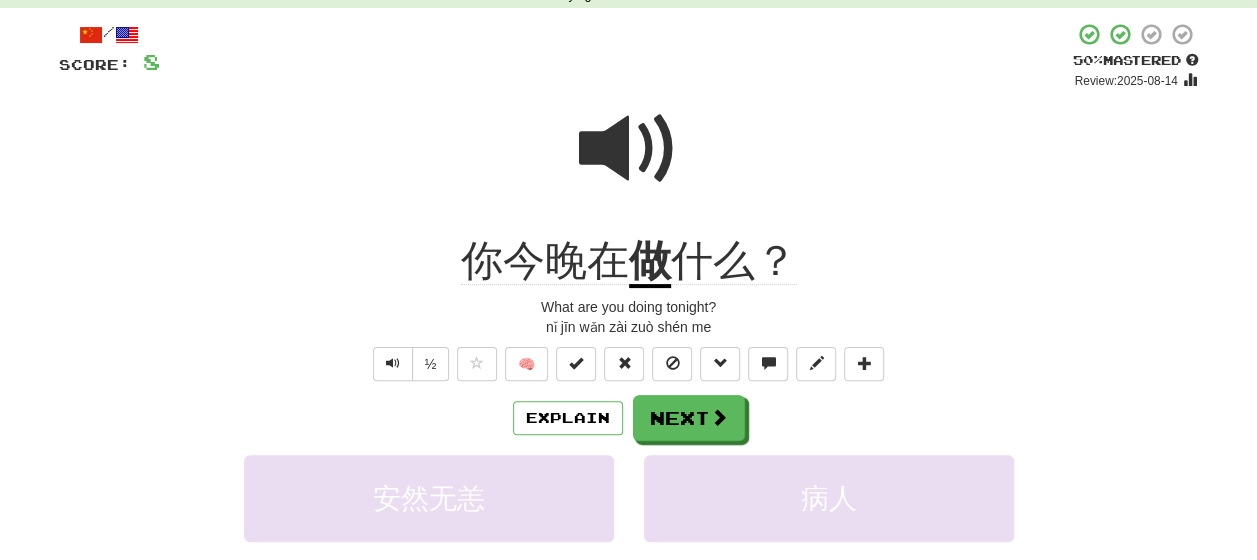 click at bounding box center [629, 149] 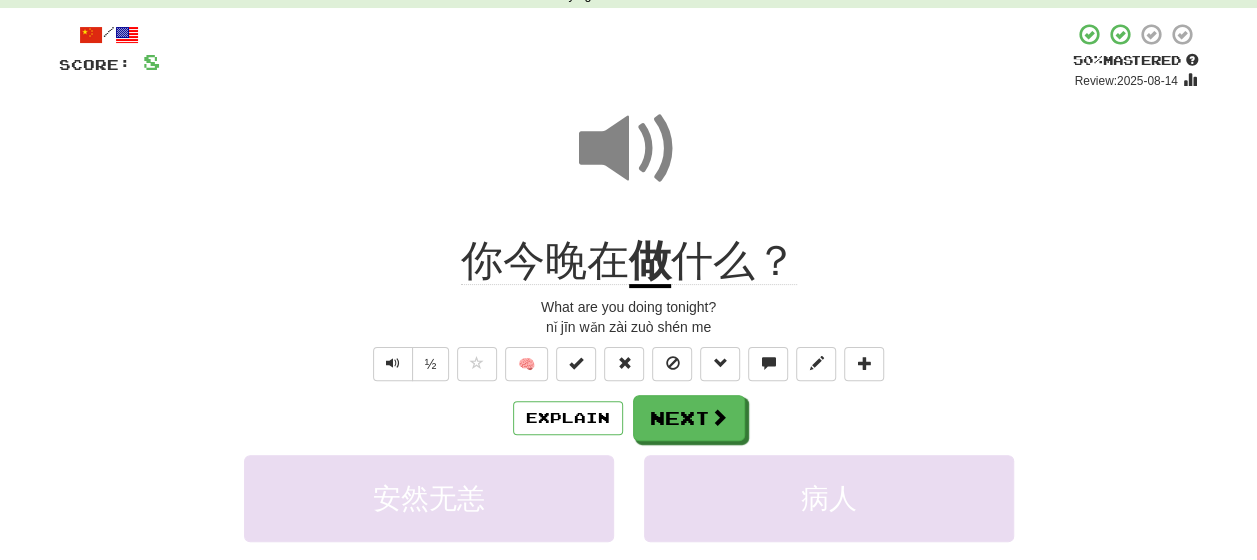 click at bounding box center [629, 149] 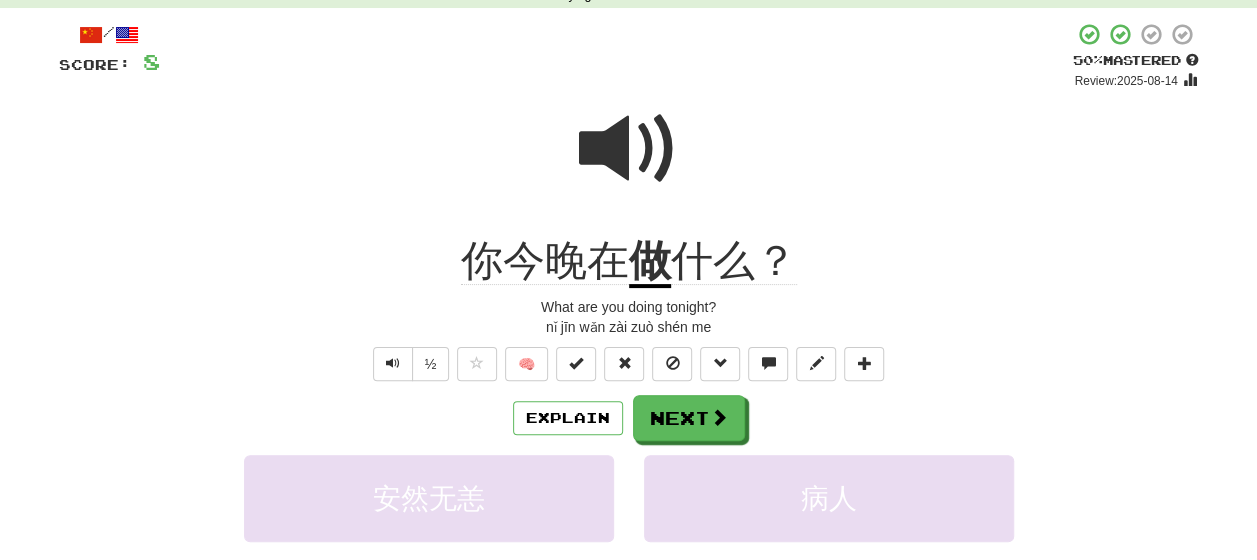 click at bounding box center [629, 149] 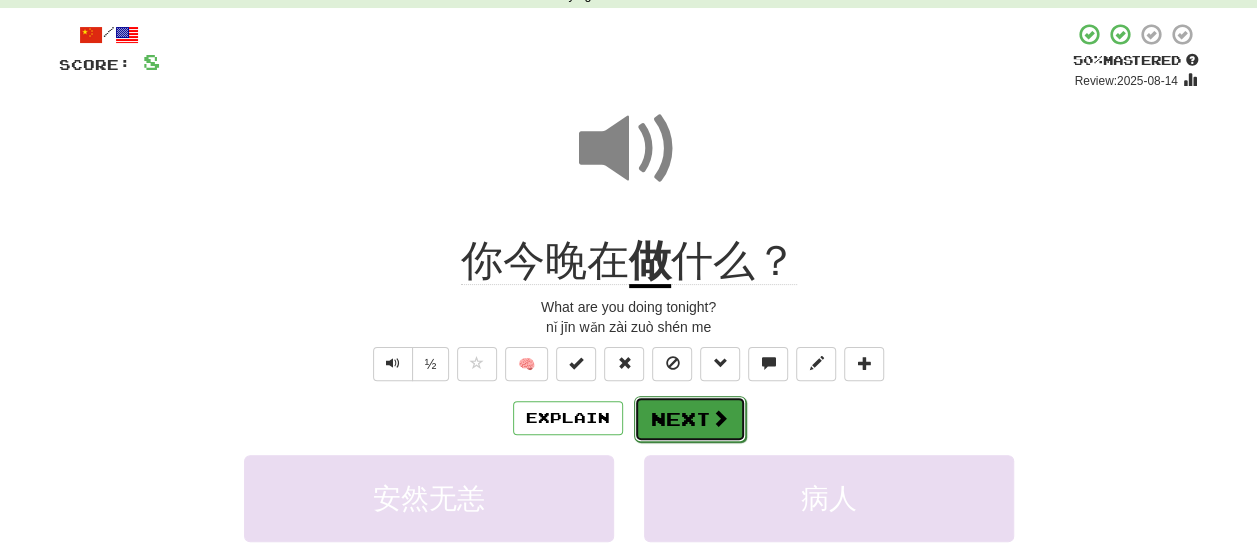 click at bounding box center [720, 418] 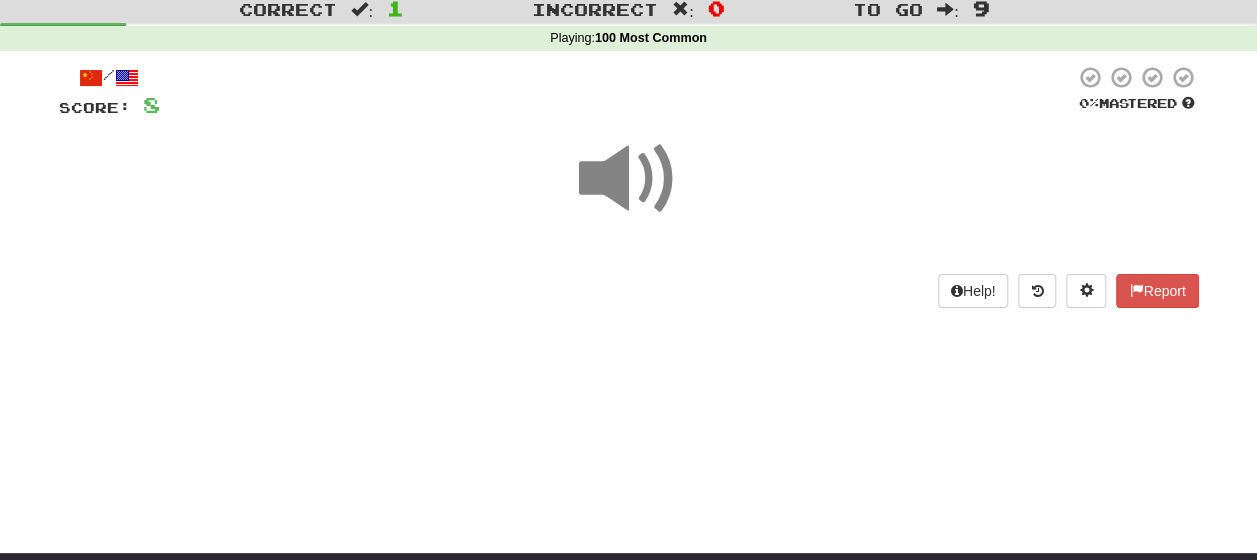 scroll, scrollTop: 54, scrollLeft: 0, axis: vertical 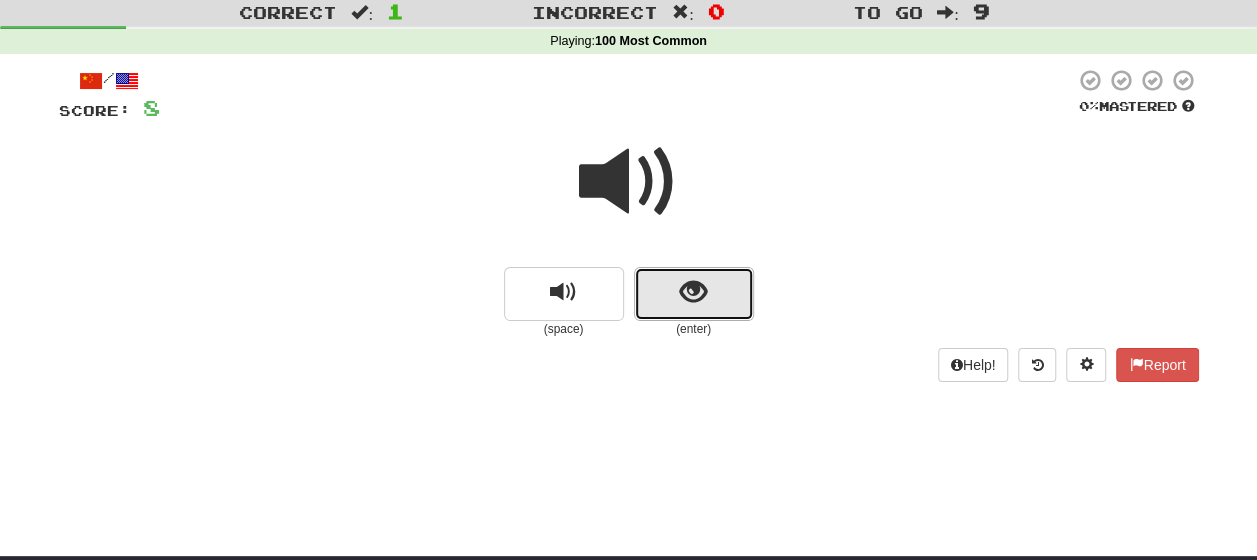 click at bounding box center [694, 294] 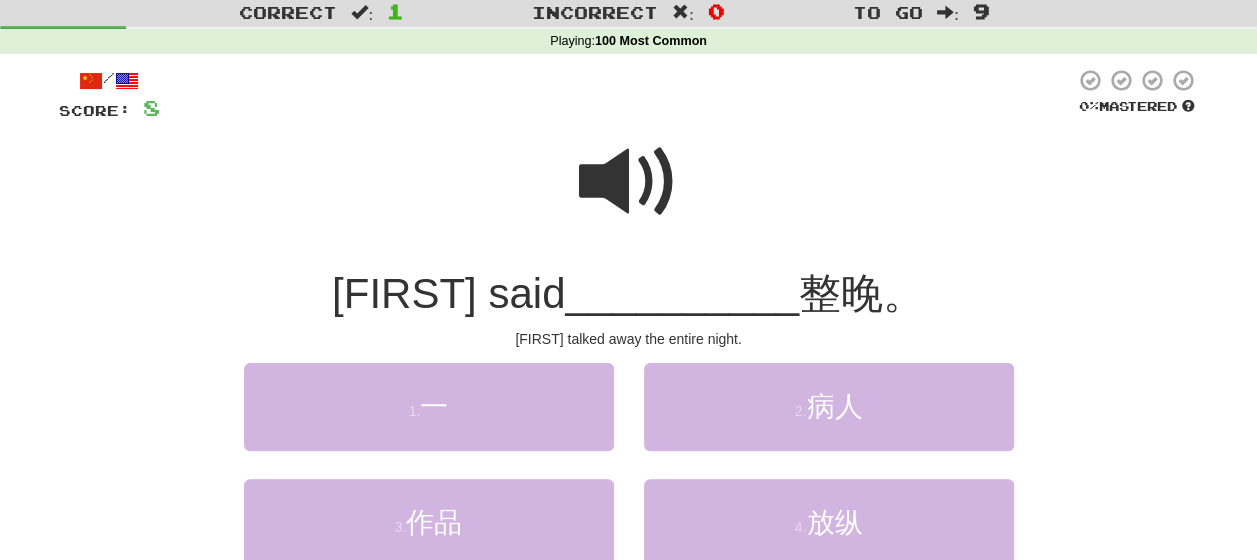 click at bounding box center (629, 182) 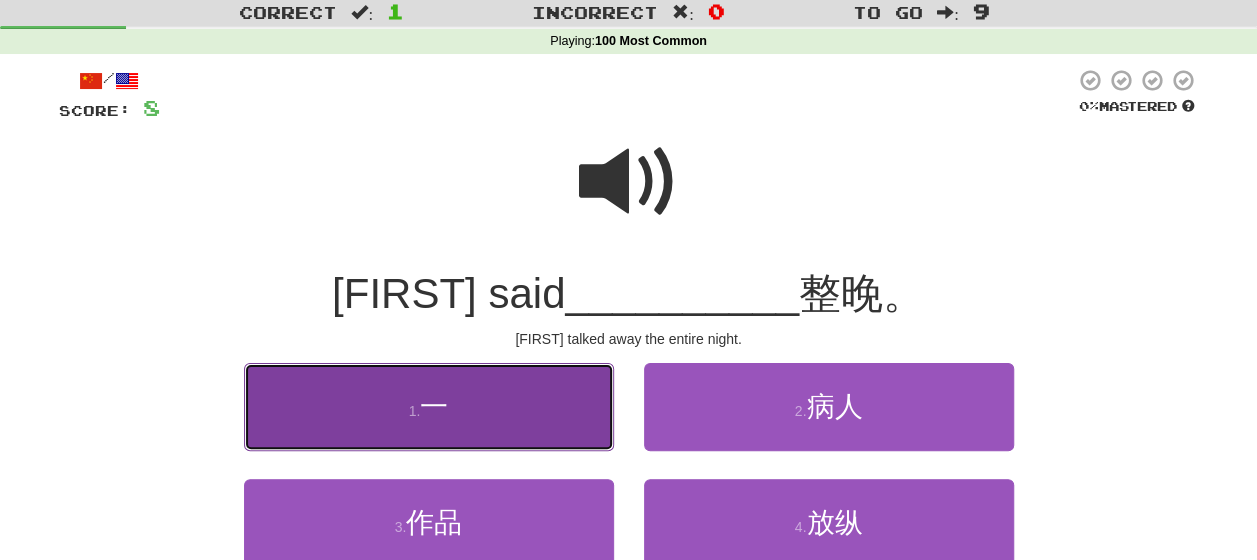 click on "1 .  一" at bounding box center [429, 406] 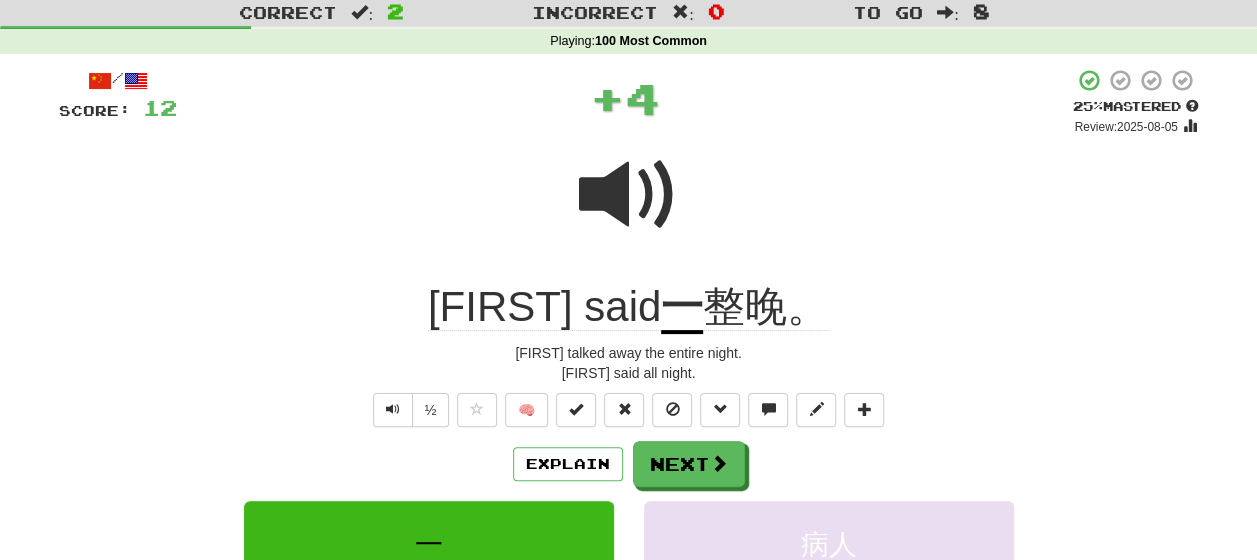 click on "Explain Next" at bounding box center [629, 464] 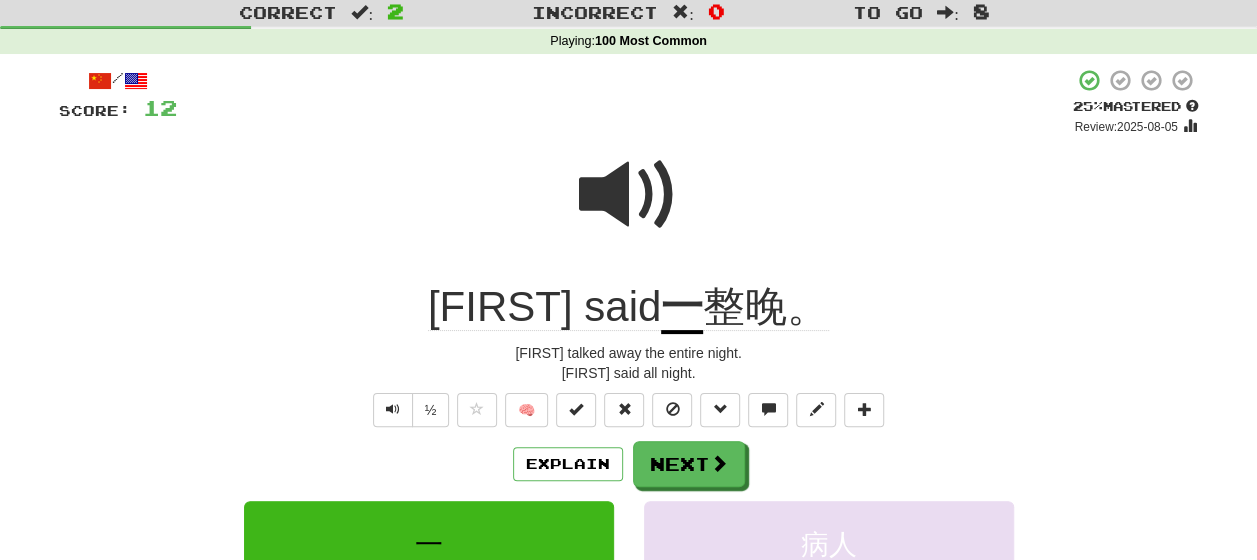 click on "整晚。" 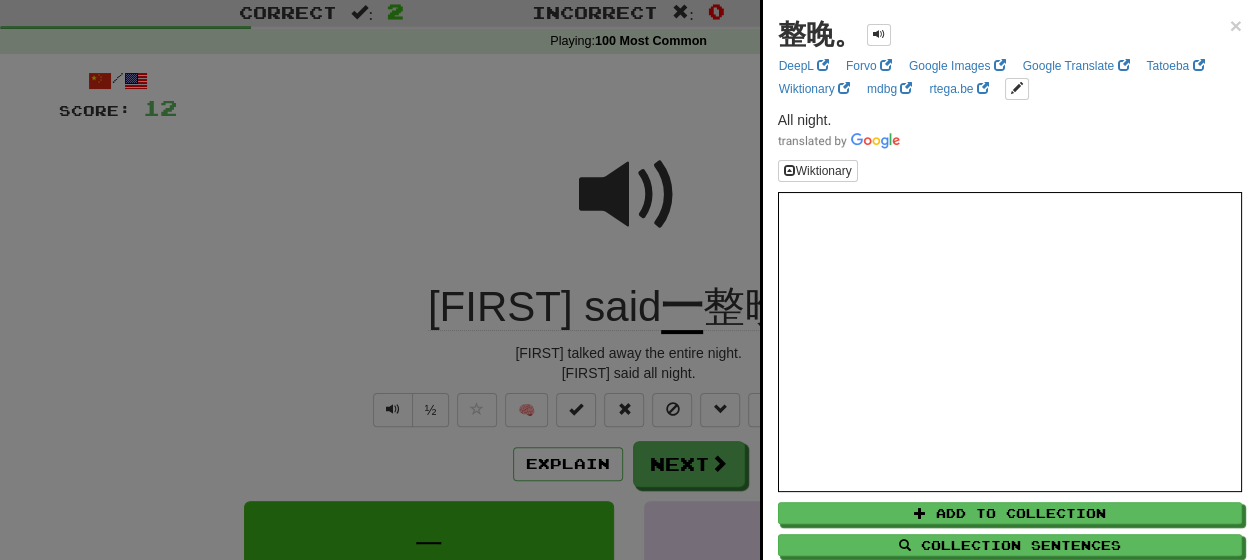 click at bounding box center [628, 280] 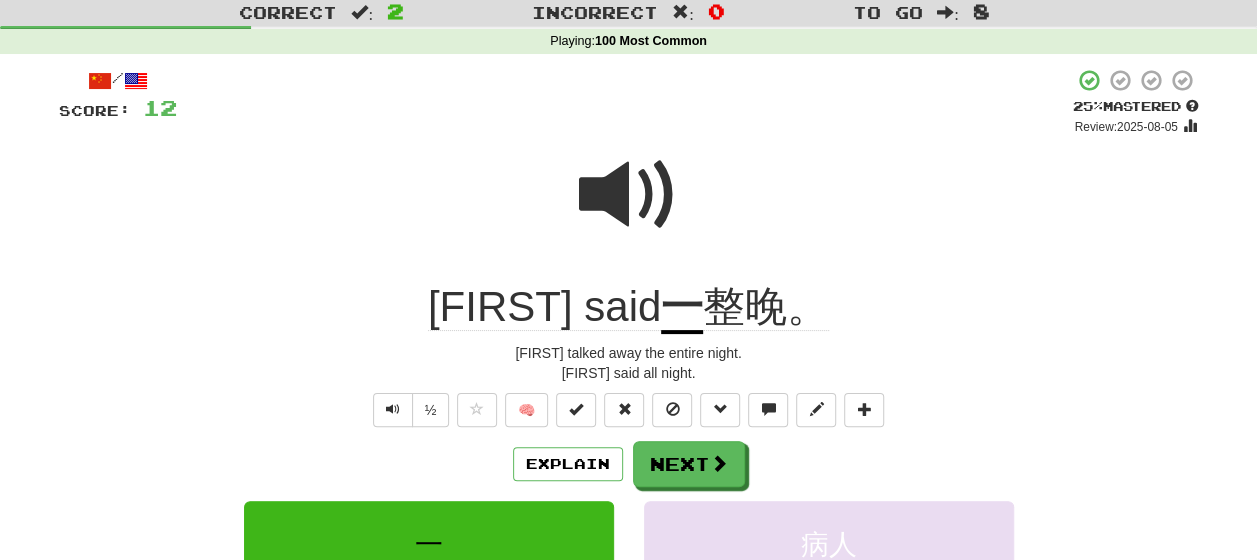 click at bounding box center (629, 195) 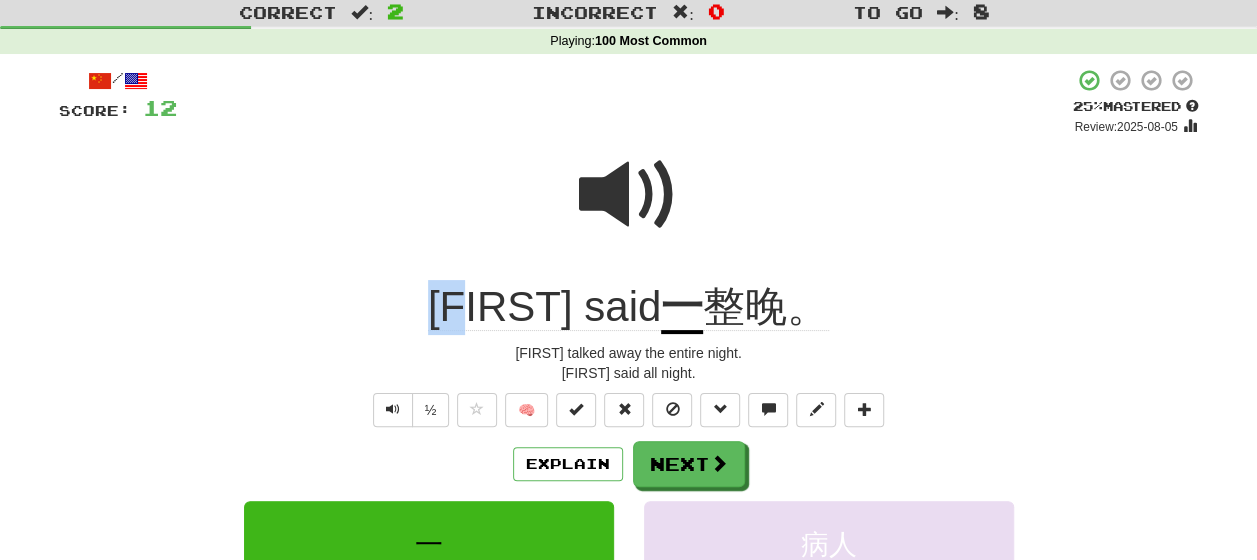 drag, startPoint x: 531, startPoint y: 320, endPoint x: 428, endPoint y: 319, distance: 103.00485 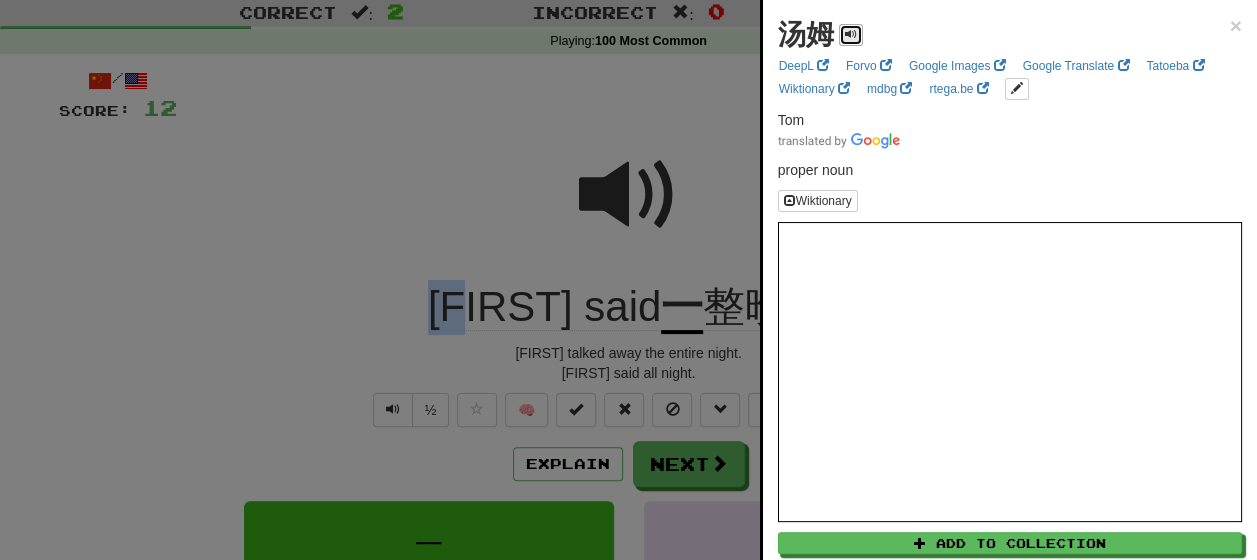 click at bounding box center [851, 34] 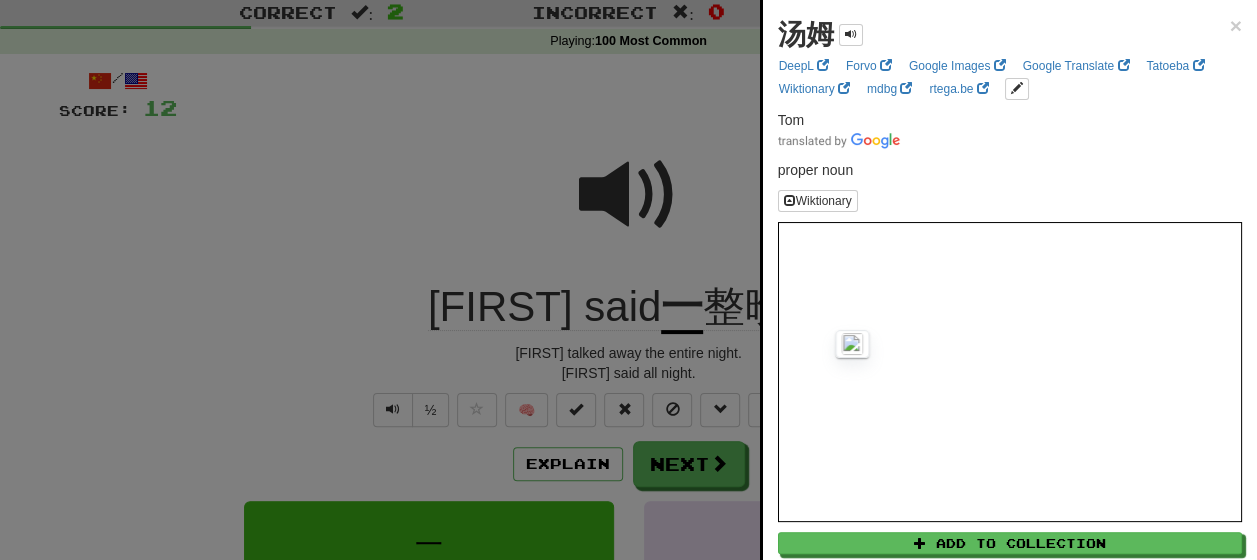 click at bounding box center [628, 280] 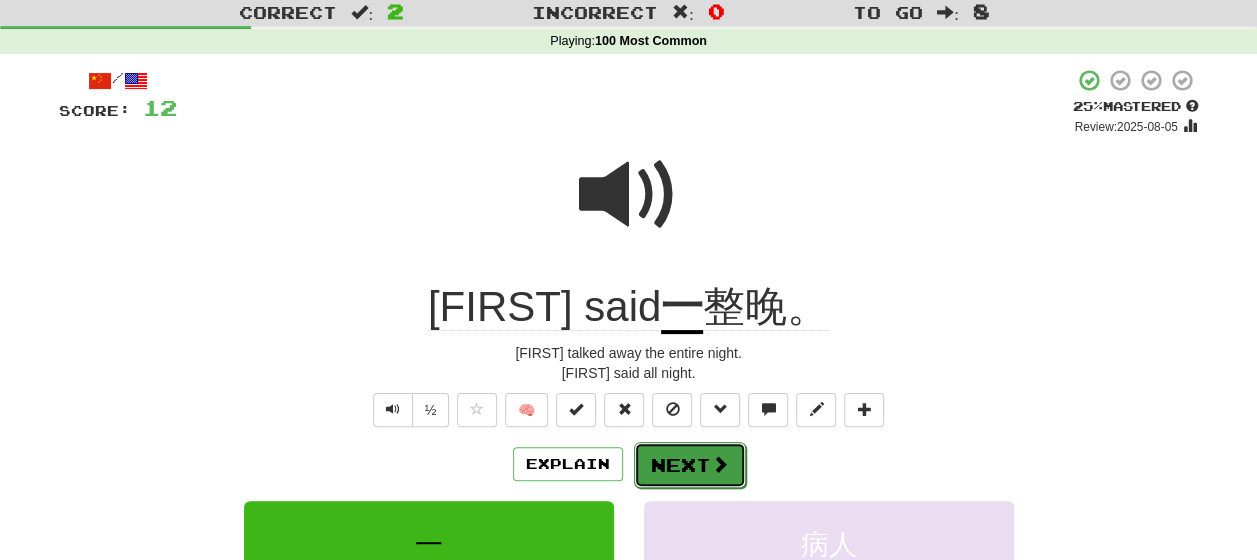 click on "Next" at bounding box center (690, 465) 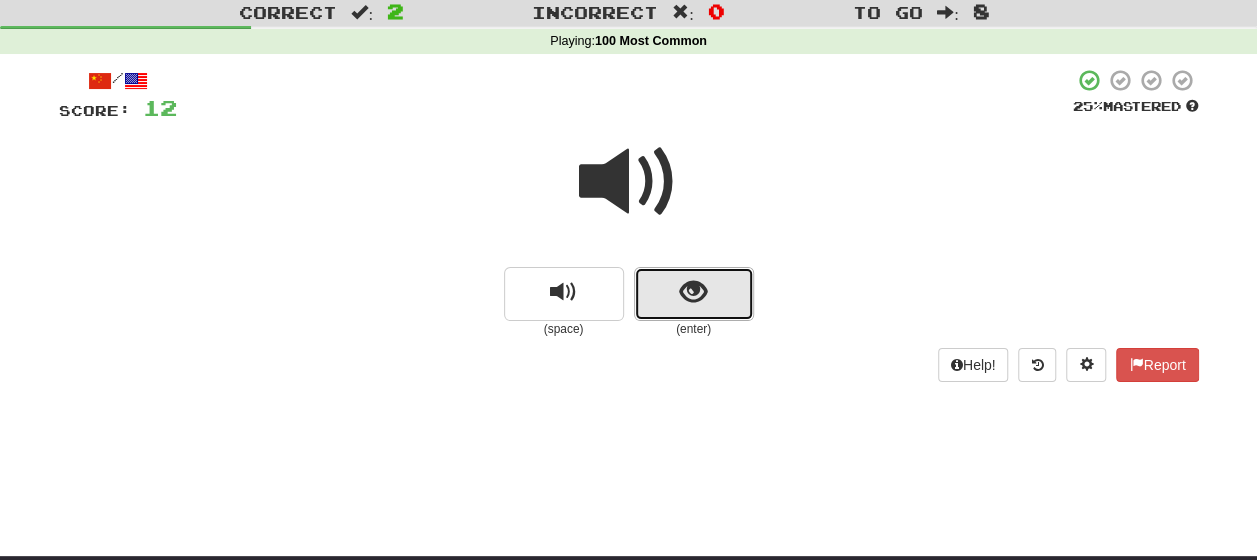 click at bounding box center [693, 292] 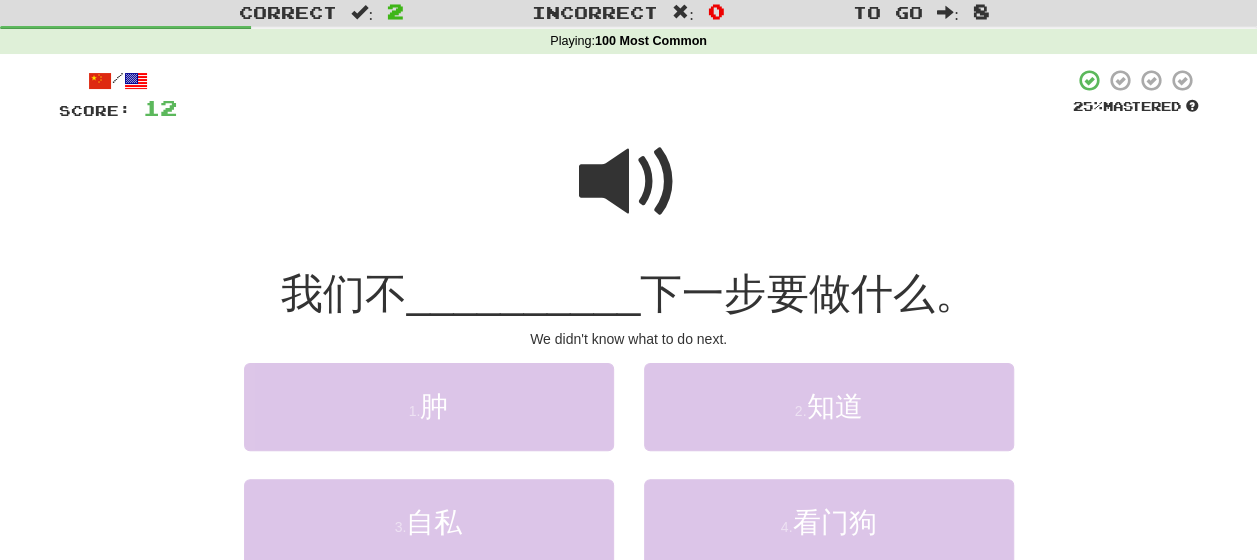 click at bounding box center (629, 182) 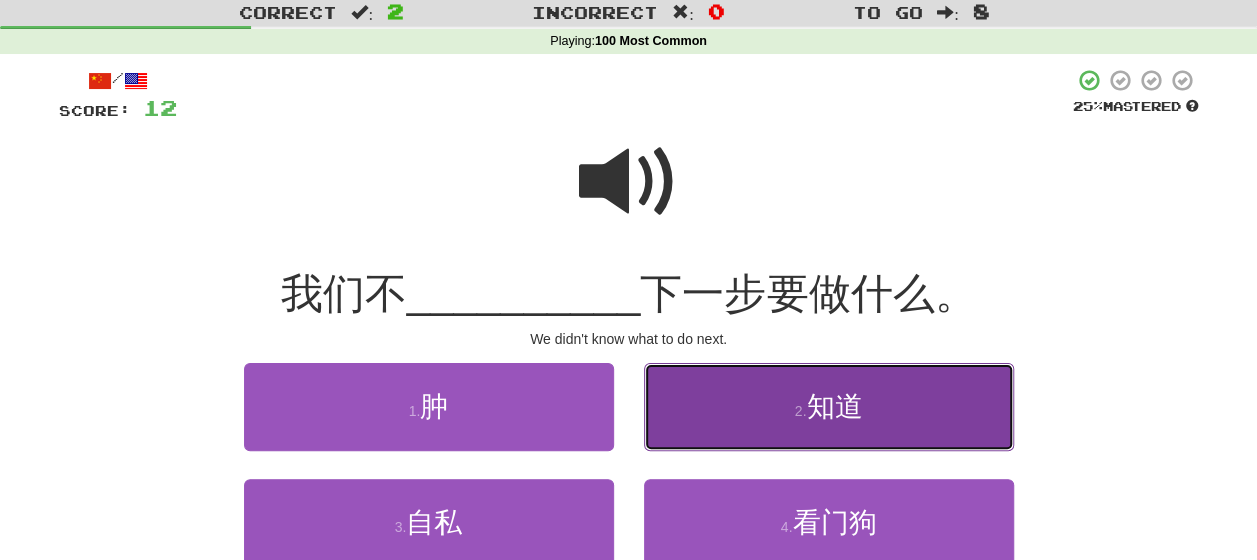 click on "2 .  知道" at bounding box center [829, 406] 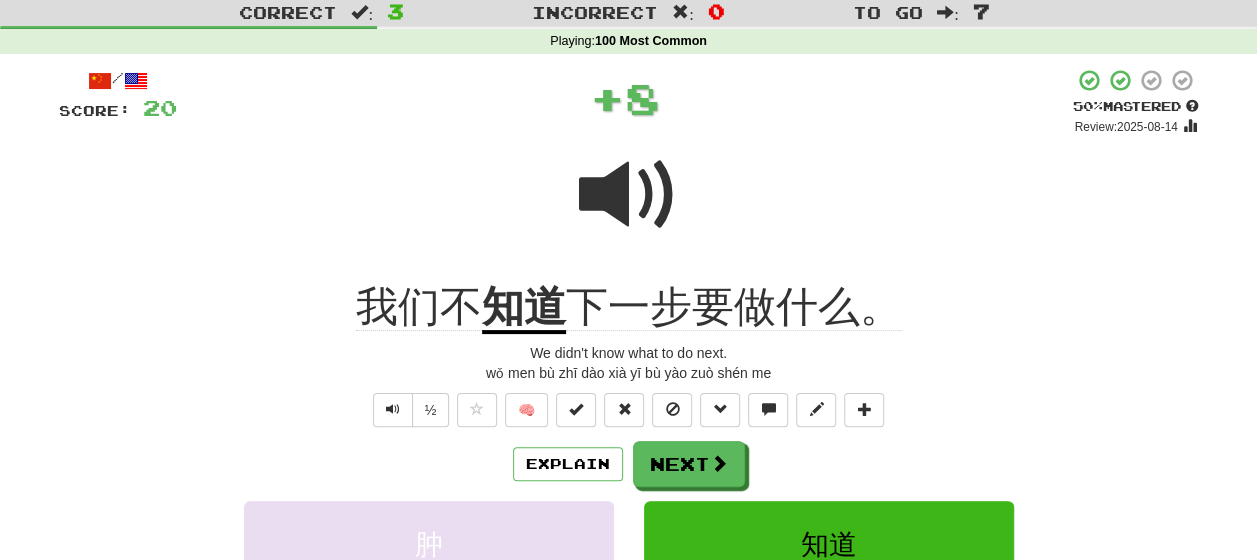 click on "Explain Next" at bounding box center (629, 464) 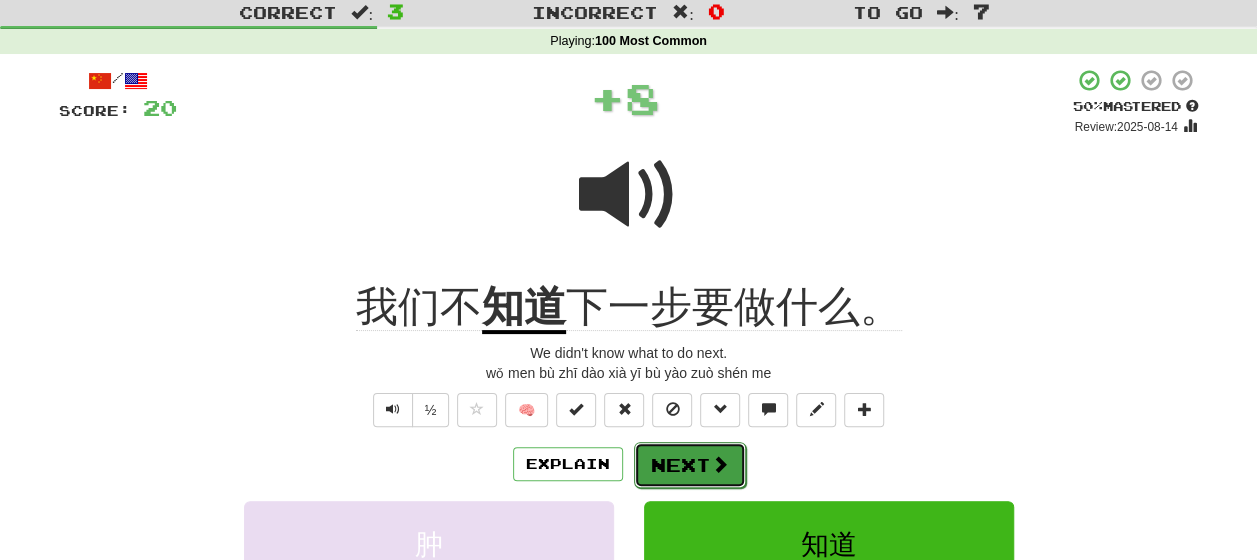 click on "Next" at bounding box center (690, 465) 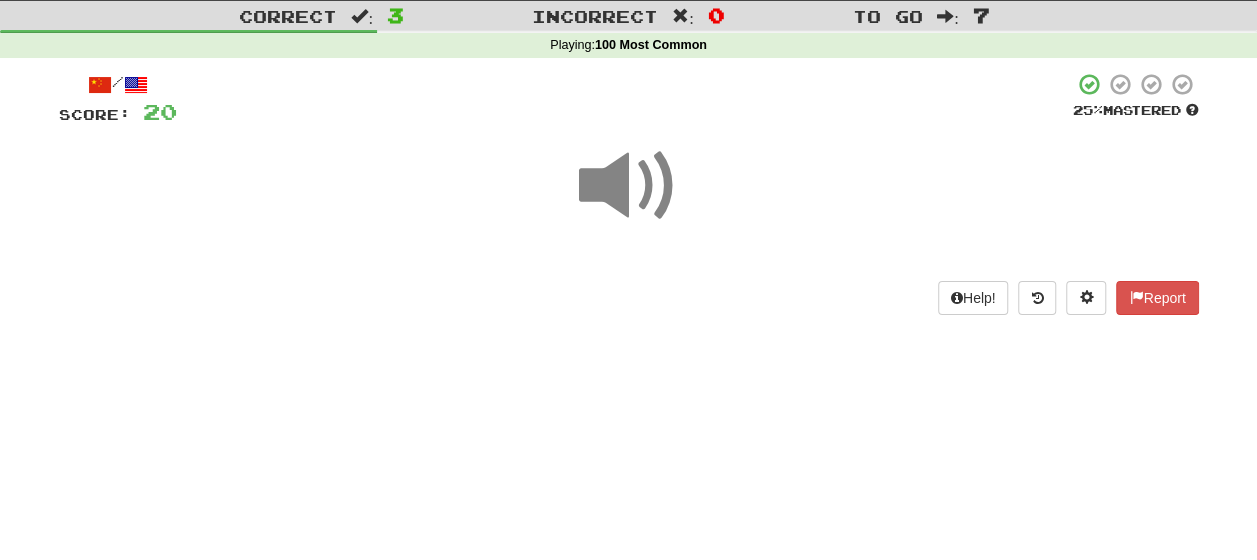 scroll, scrollTop: 44, scrollLeft: 0, axis: vertical 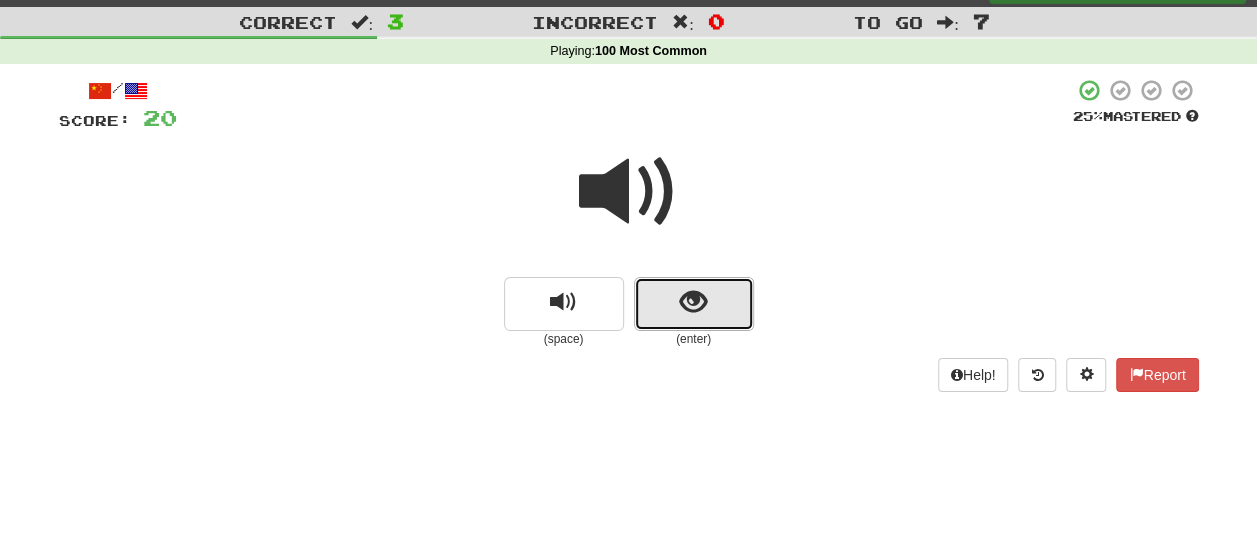 click at bounding box center (694, 304) 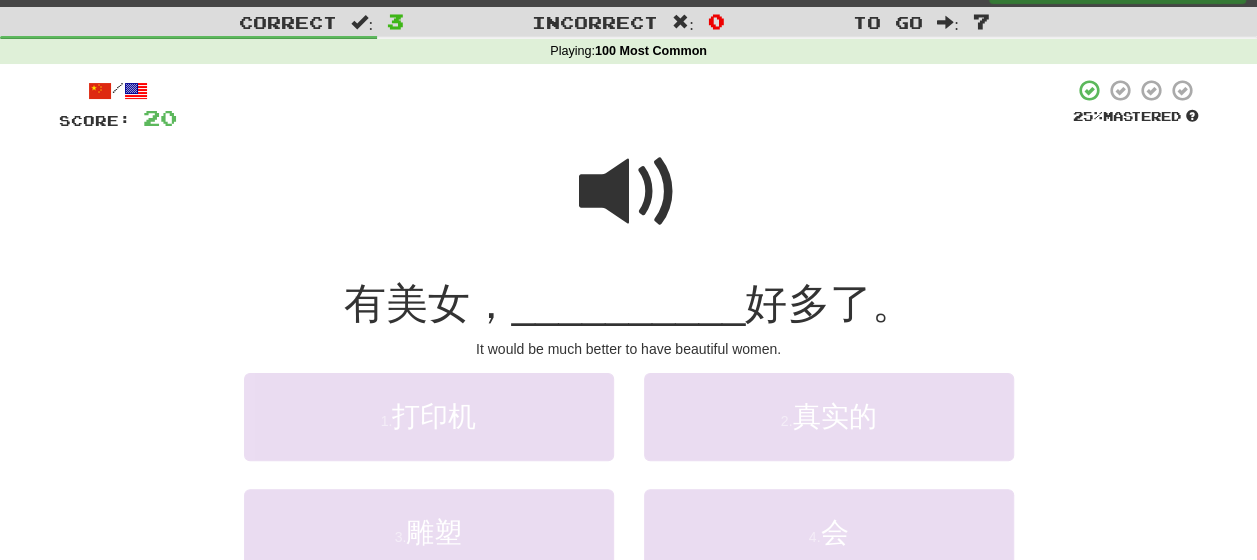 click at bounding box center (629, 192) 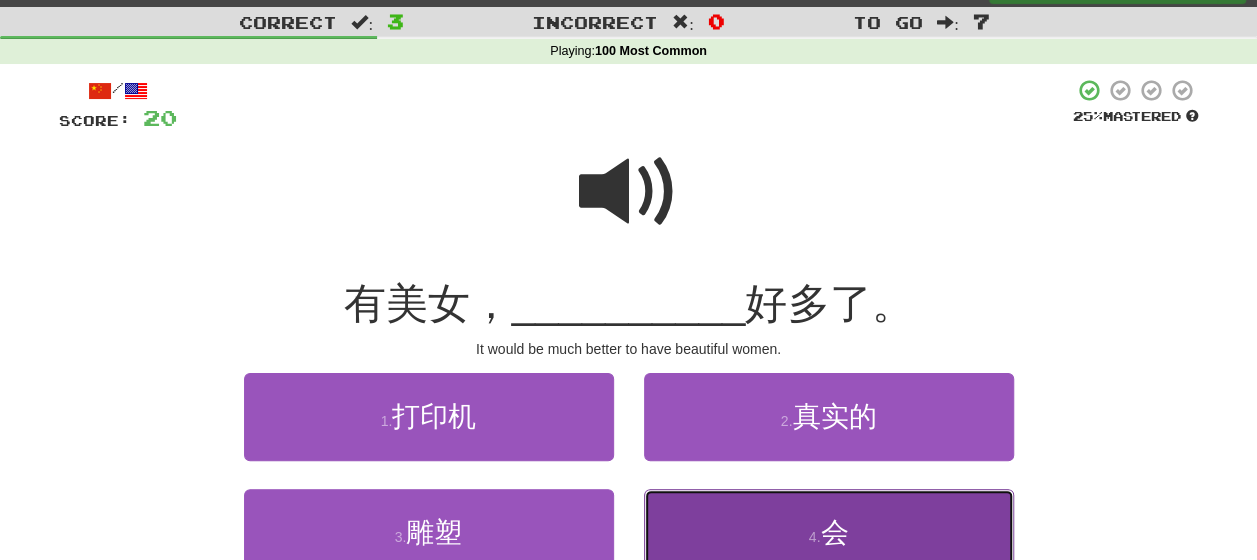 click on "4 .  会" at bounding box center [829, 532] 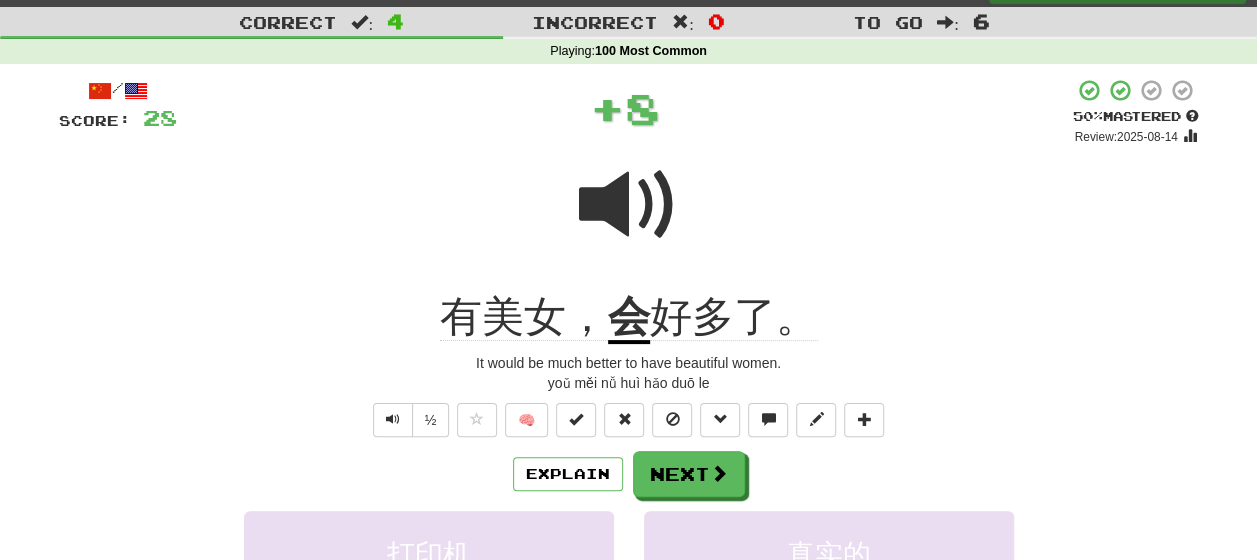 click on "Explain Next" at bounding box center [629, 474] 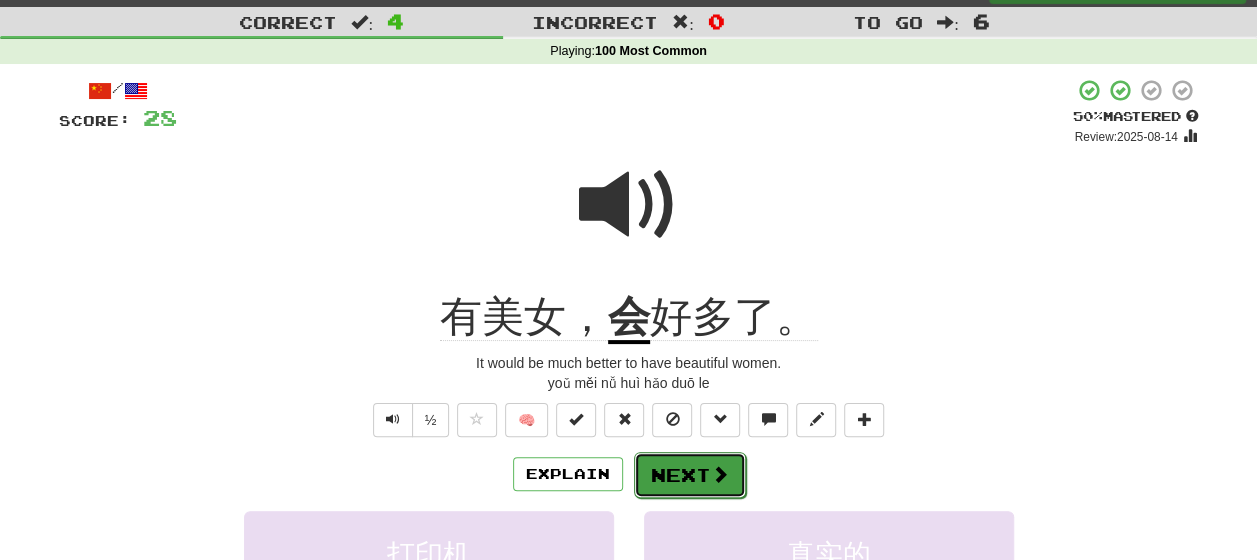 click on "Next" at bounding box center [690, 475] 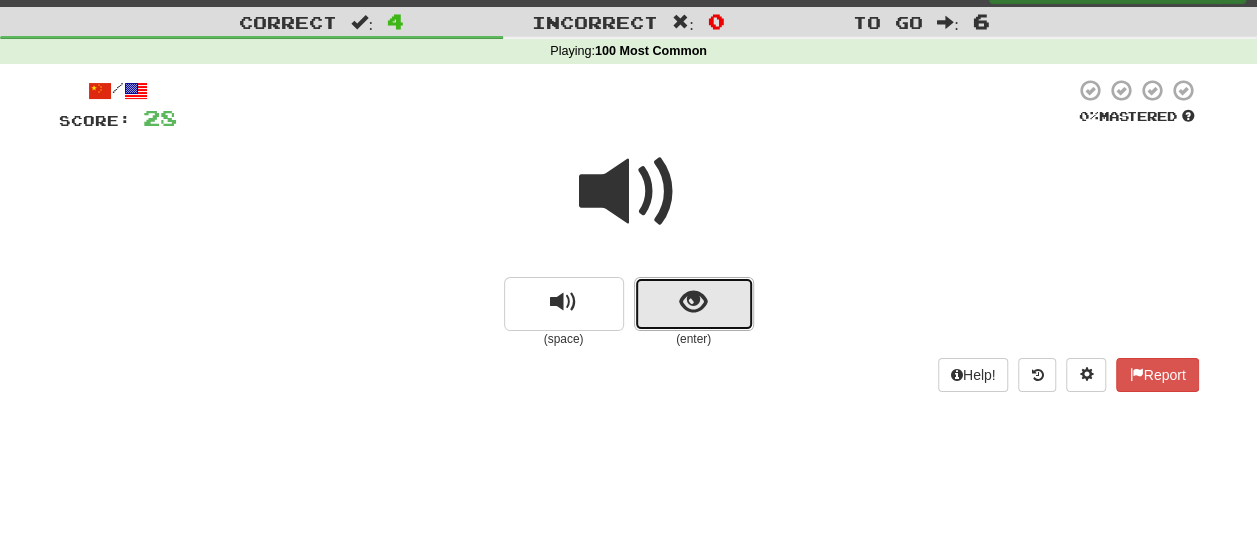 click at bounding box center [694, 304] 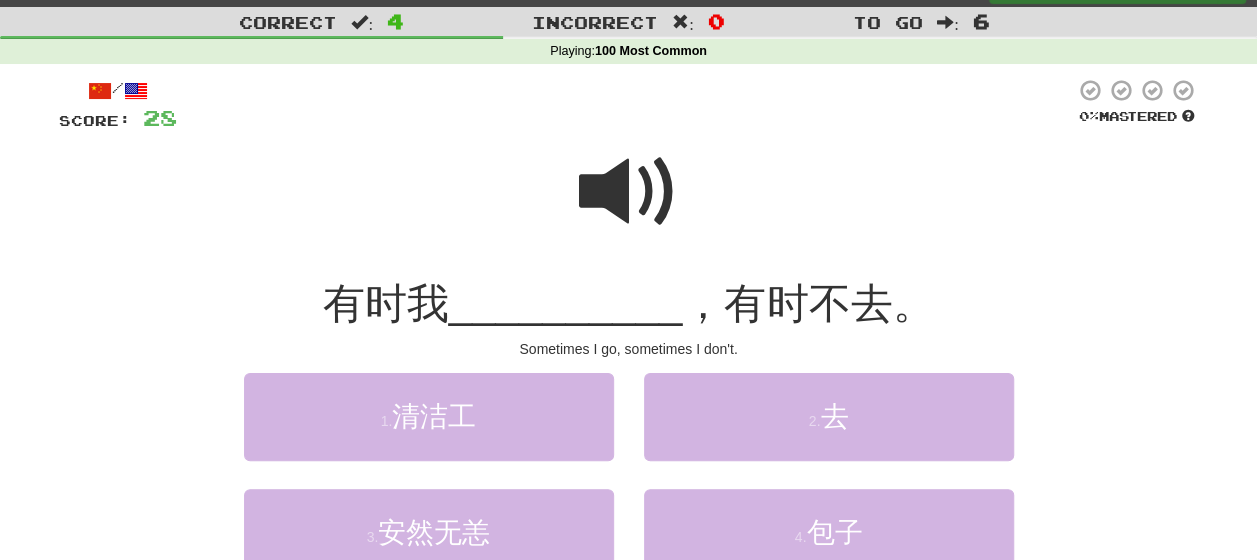 click at bounding box center [629, 192] 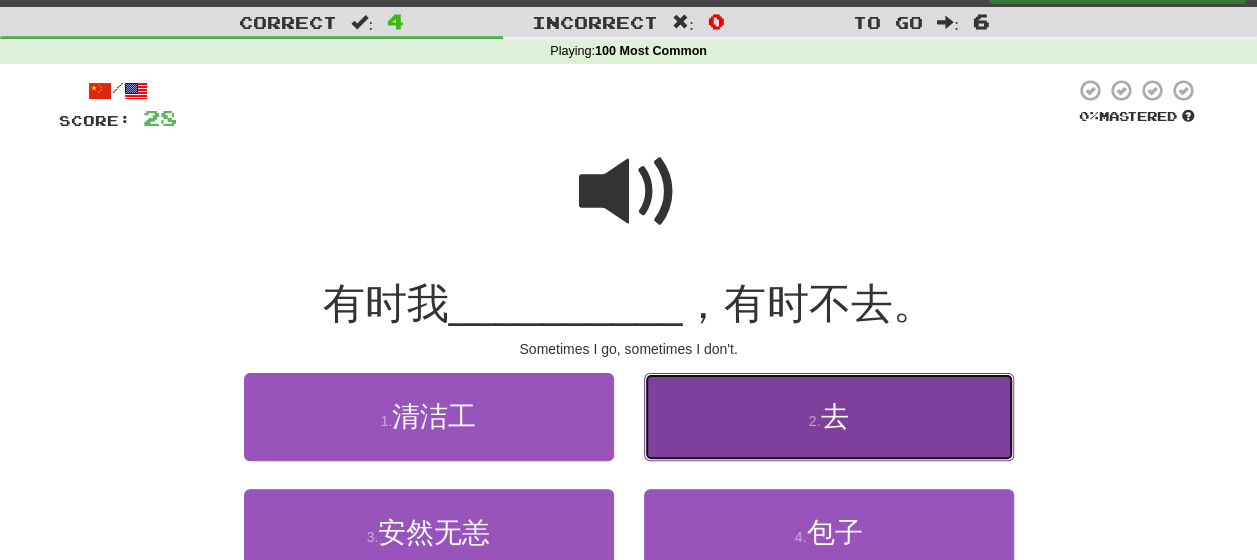 click on "2 .  去" at bounding box center (829, 416) 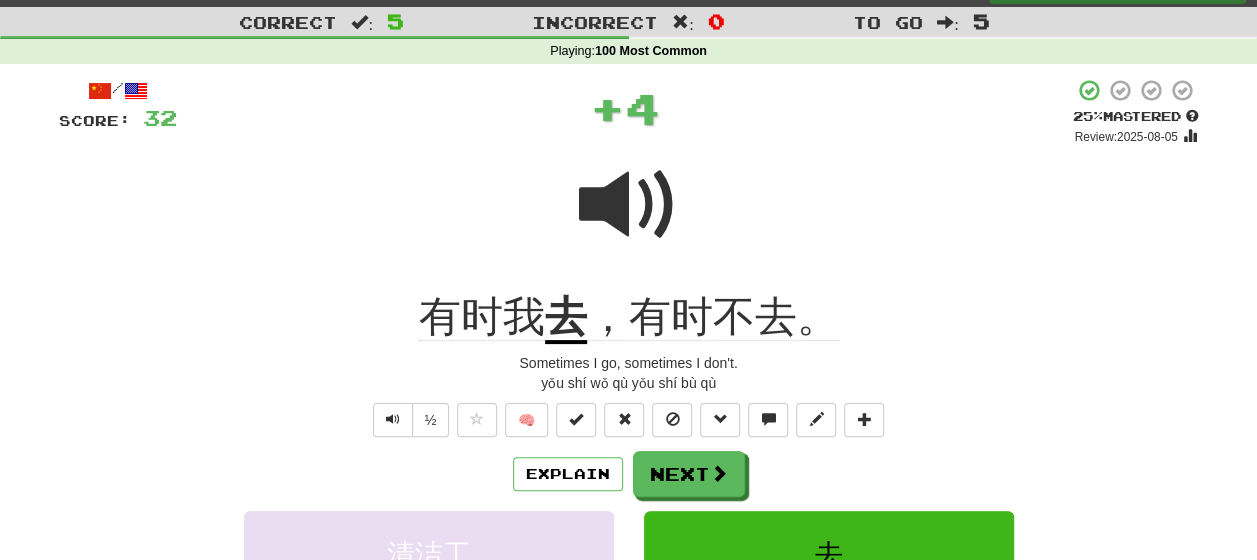 click on "Explain Next" at bounding box center [629, 474] 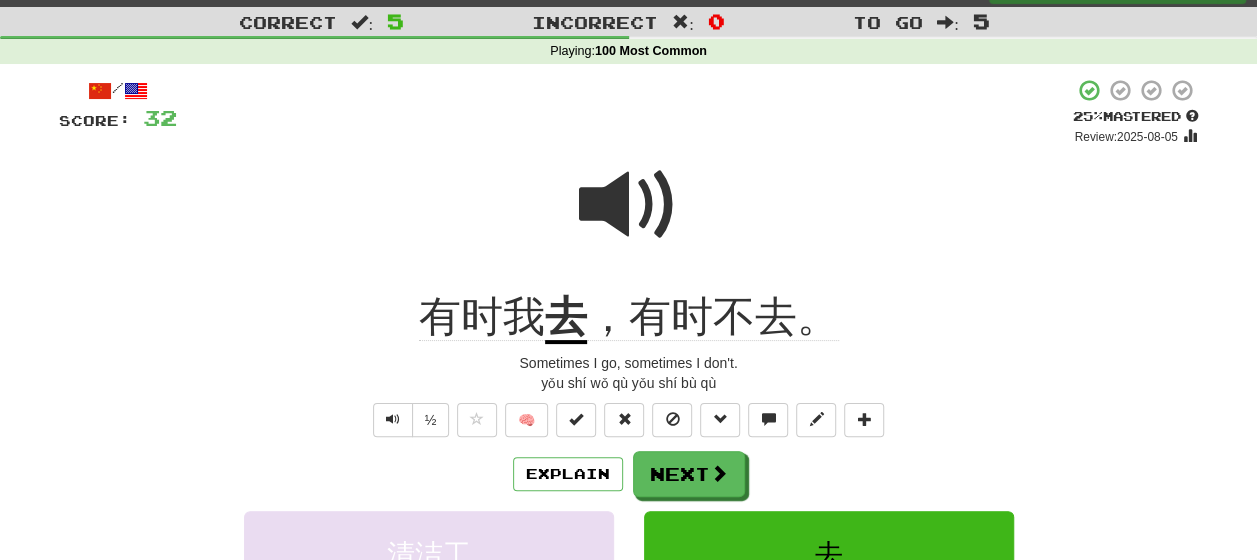 click at bounding box center [629, 205] 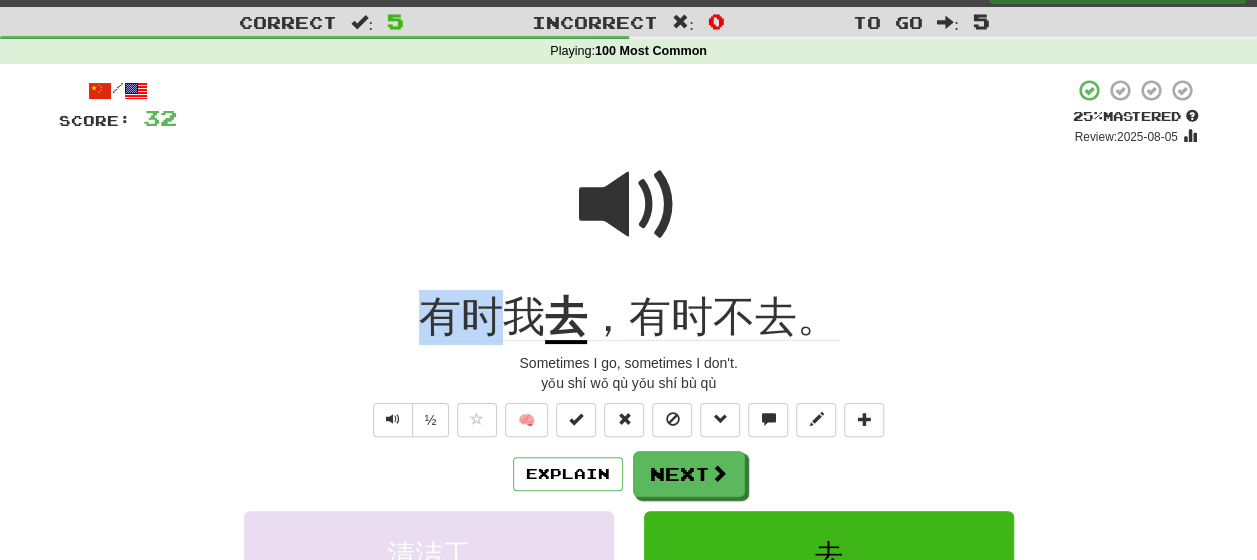 drag, startPoint x: 497, startPoint y: 330, endPoint x: 412, endPoint y: 320, distance: 85.58621 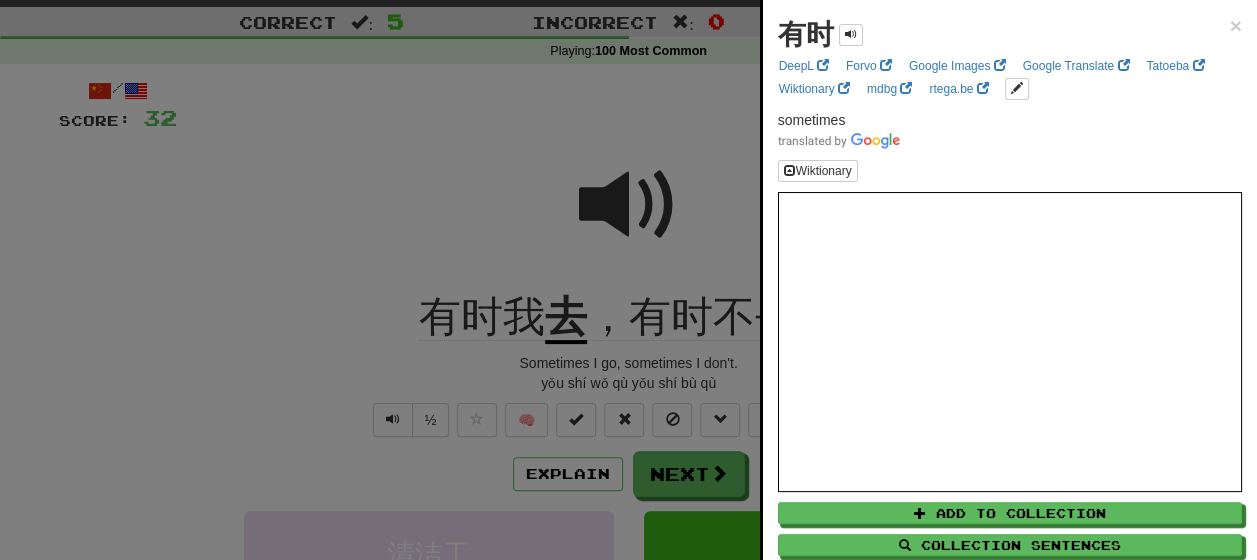 click at bounding box center [628, 280] 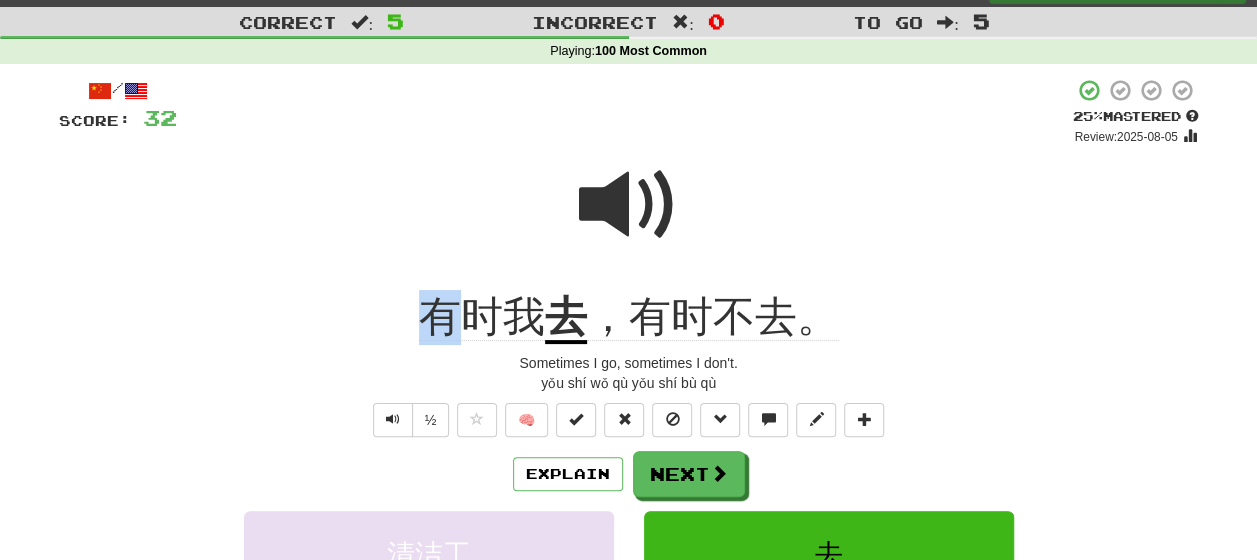 drag, startPoint x: 456, startPoint y: 322, endPoint x: 428, endPoint y: 315, distance: 28.86174 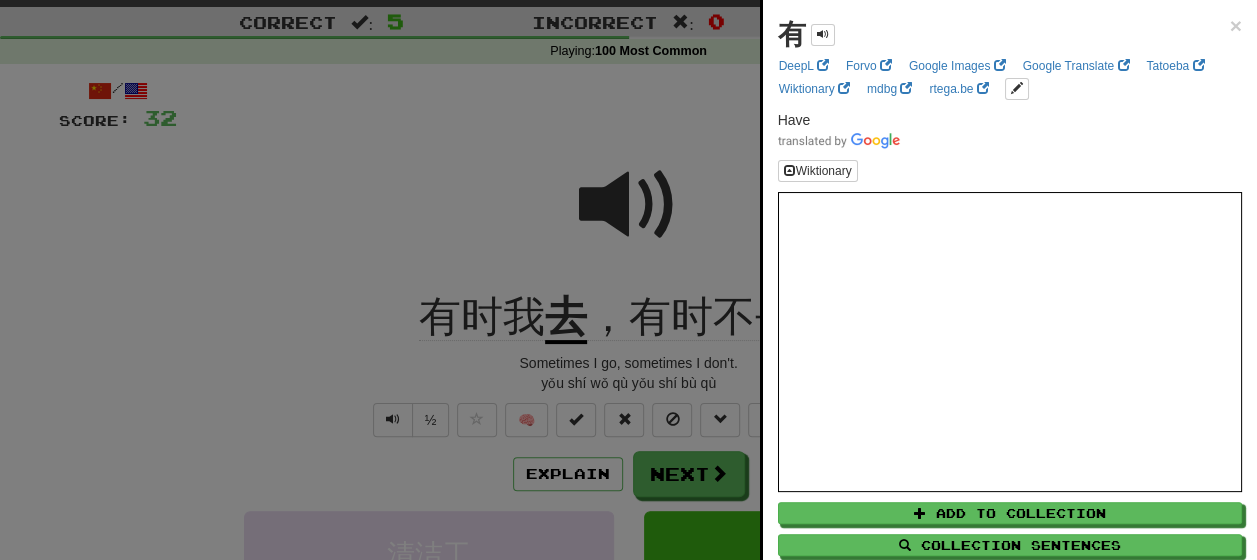 click at bounding box center [628, 280] 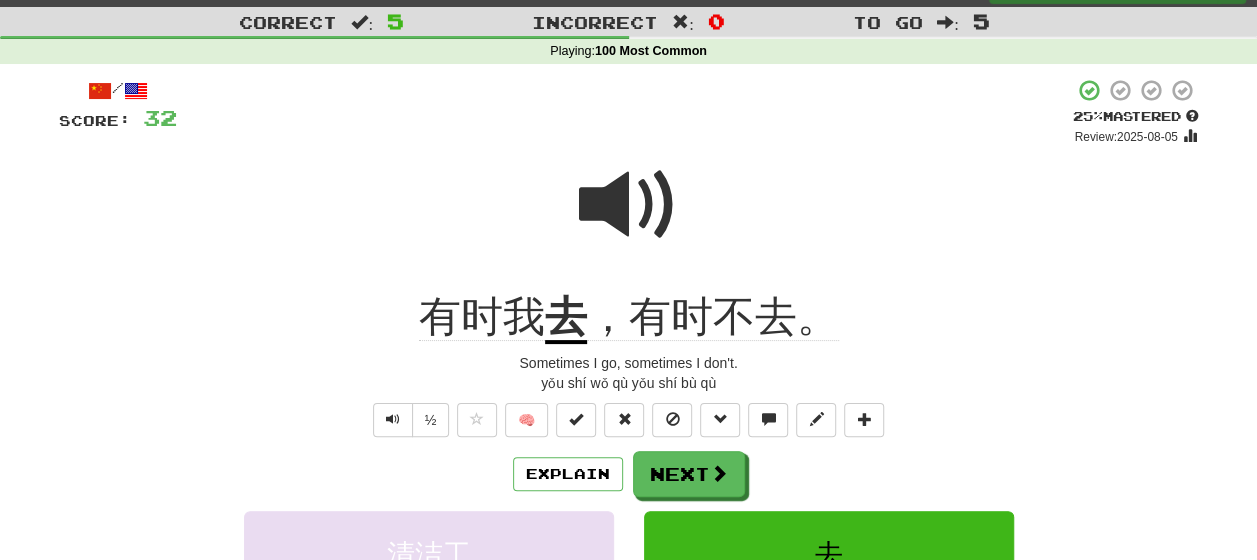 click at bounding box center [629, 205] 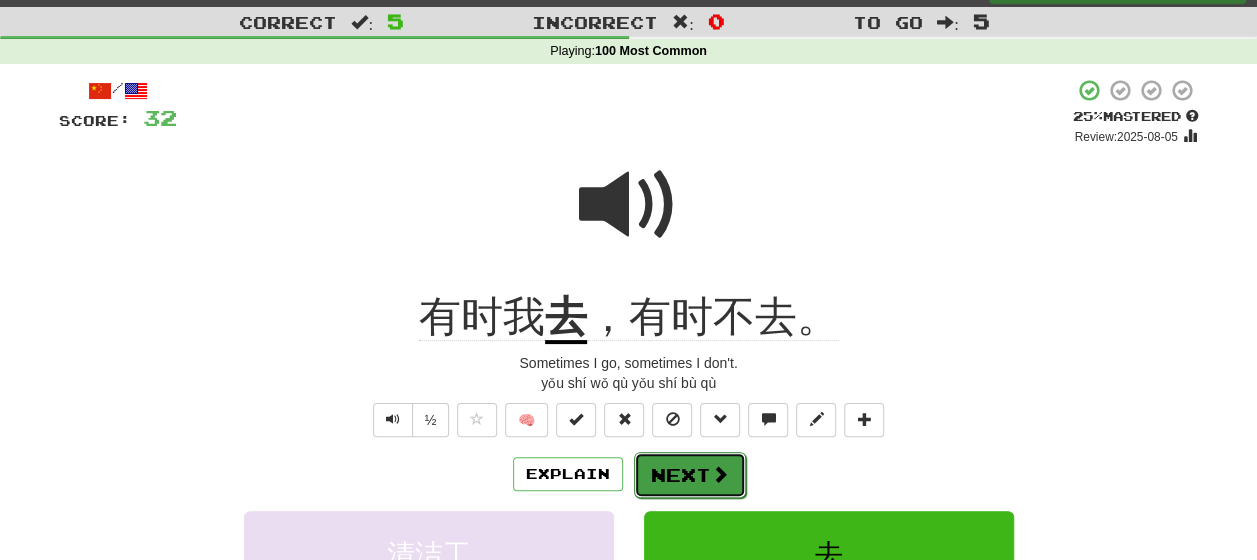 click on "Next" at bounding box center [690, 475] 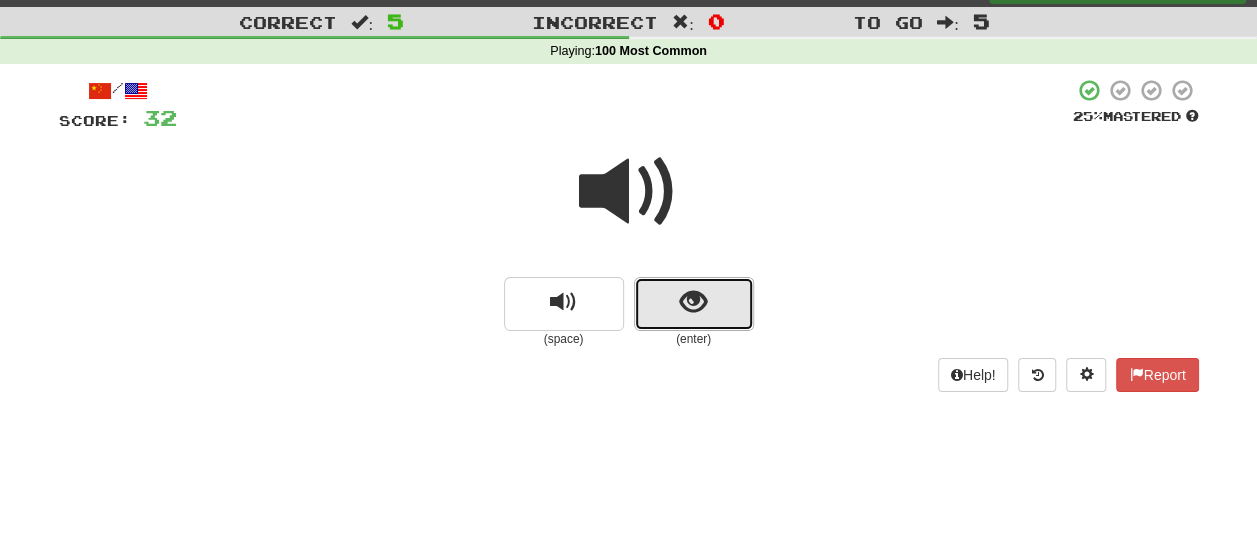 click at bounding box center [694, 304] 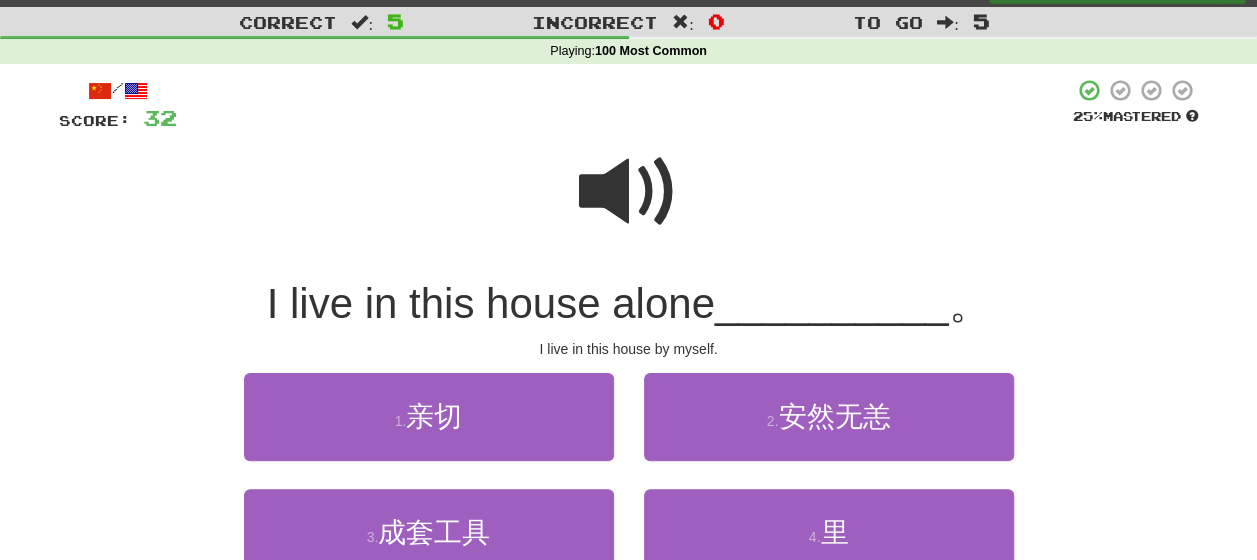 click at bounding box center (629, 192) 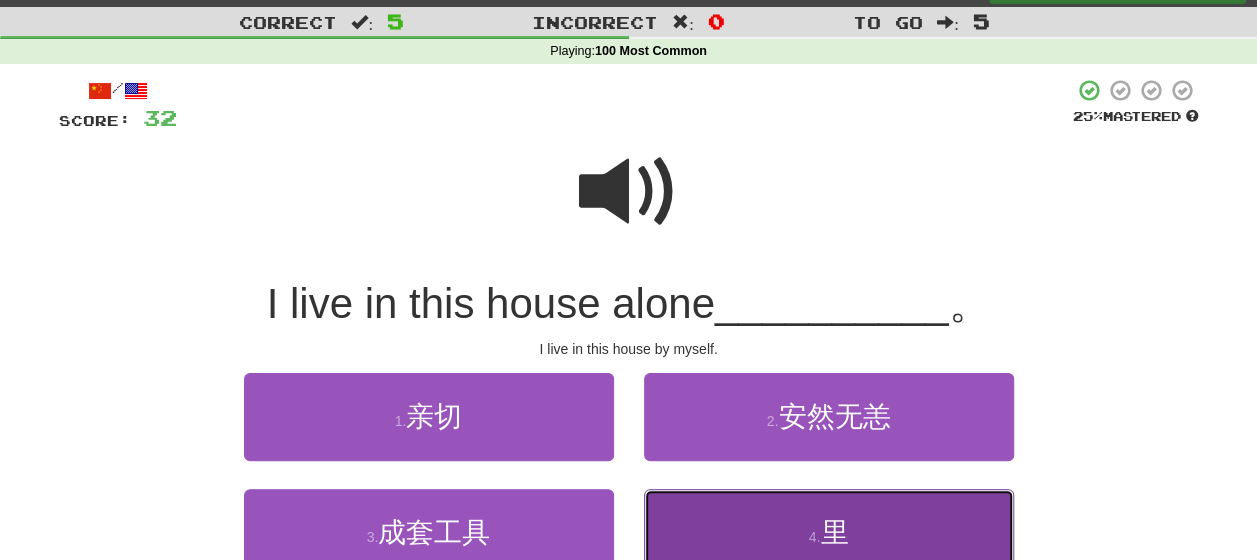 click on "4 .  里" at bounding box center (829, 532) 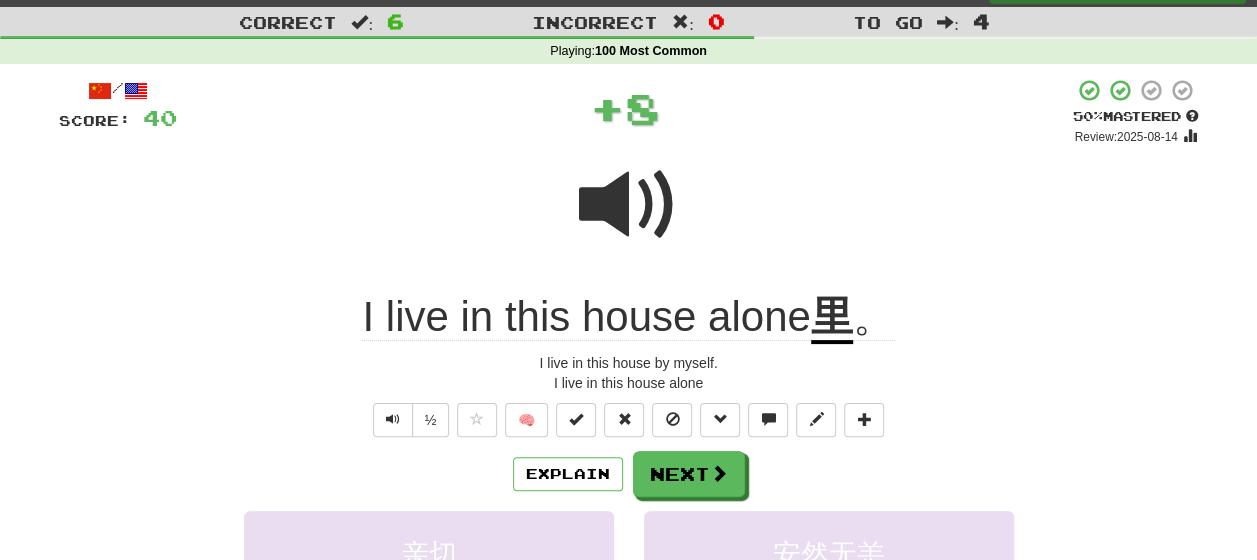 click on "Explain Next" at bounding box center [629, 474] 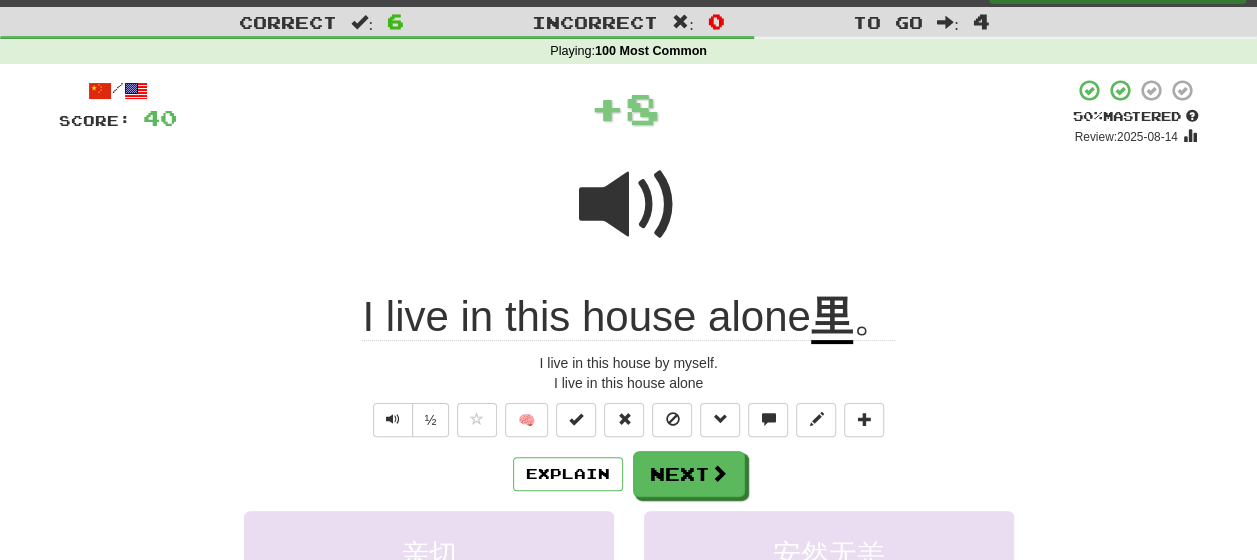 click on "里" at bounding box center (832, 318) 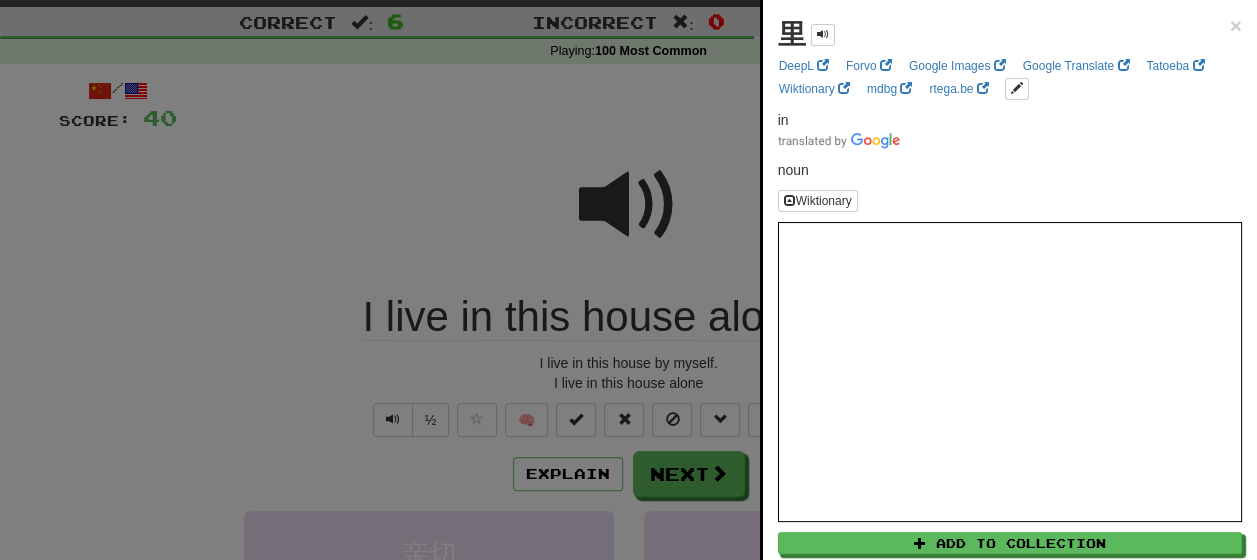 click at bounding box center [628, 280] 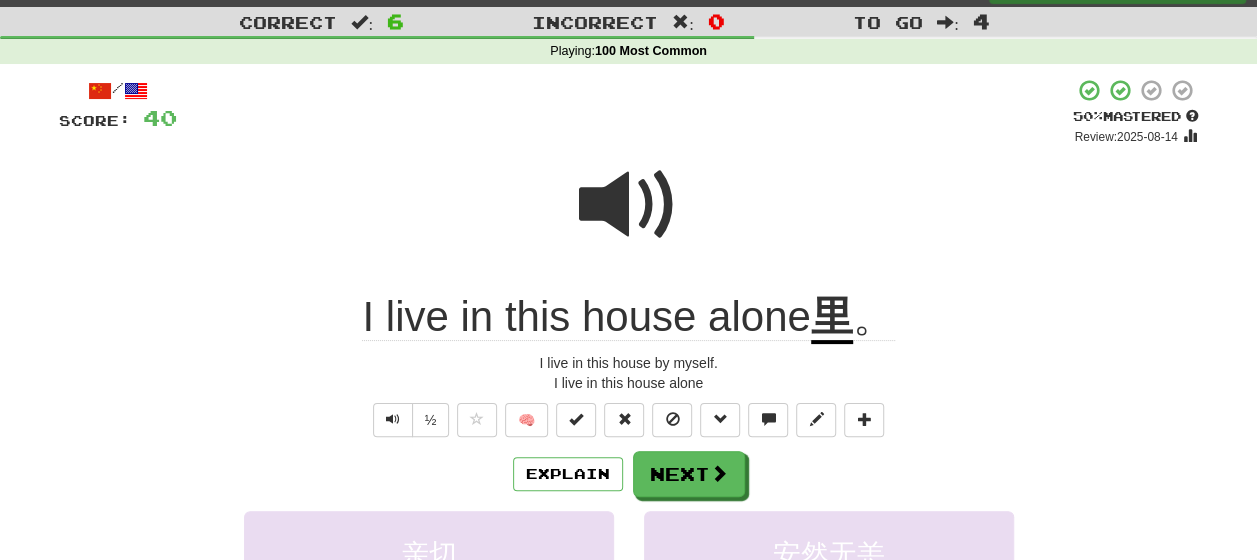 click at bounding box center [629, 205] 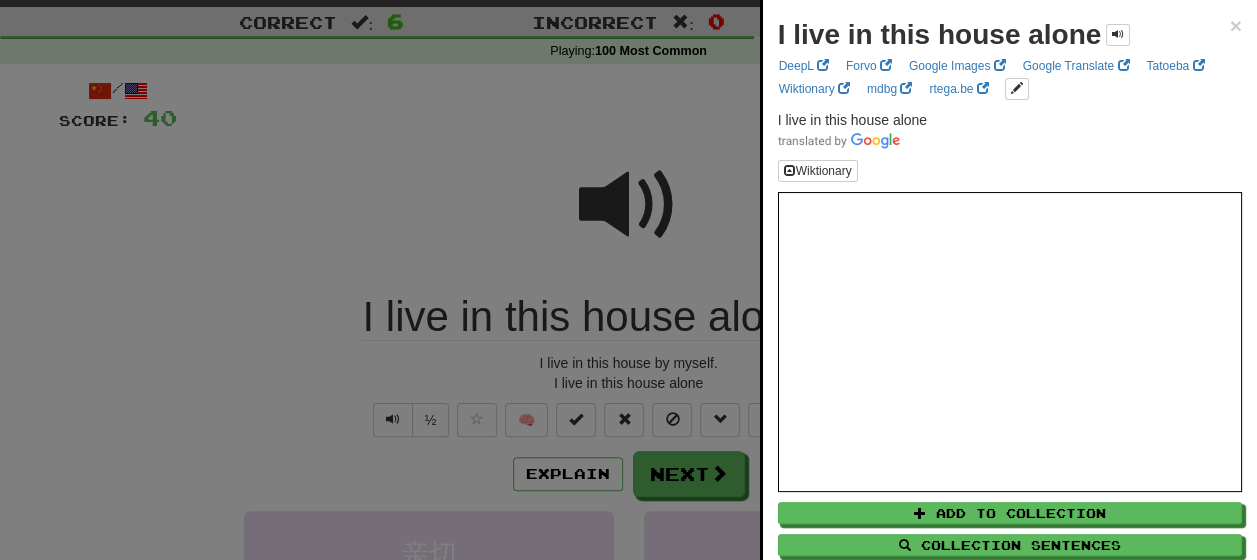 click at bounding box center (628, 280) 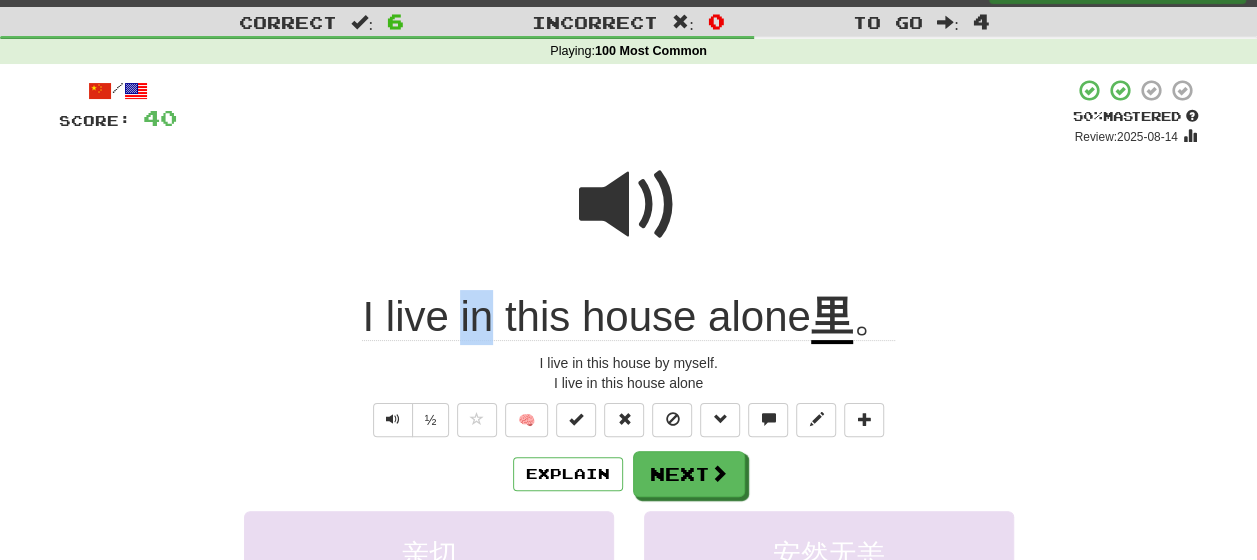 drag, startPoint x: 744, startPoint y: 332, endPoint x: 670, endPoint y: 322, distance: 74.672615 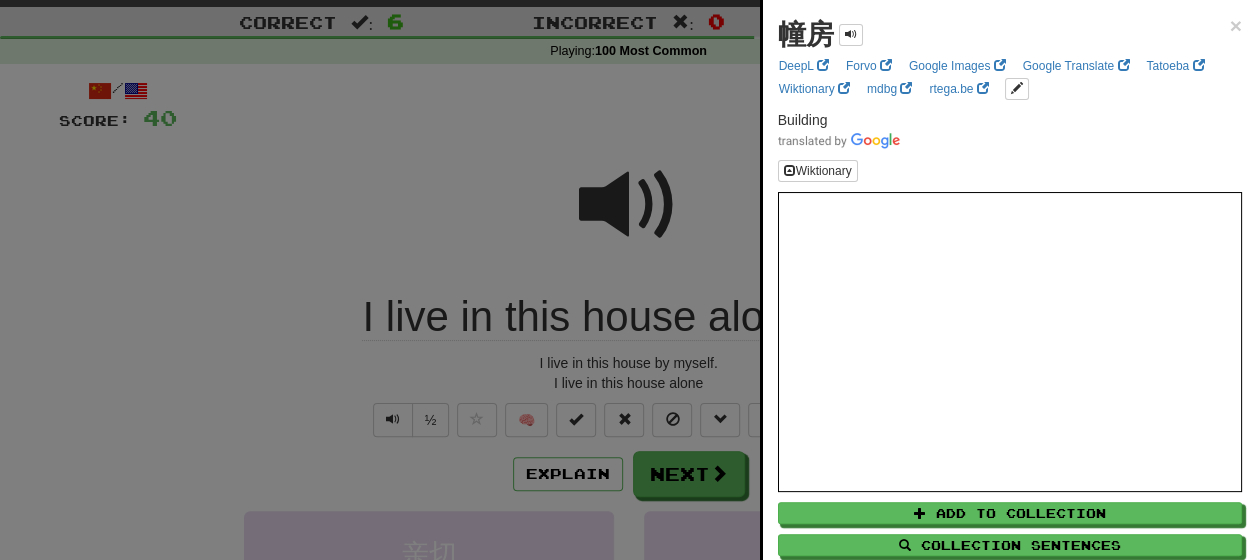 click at bounding box center (628, 280) 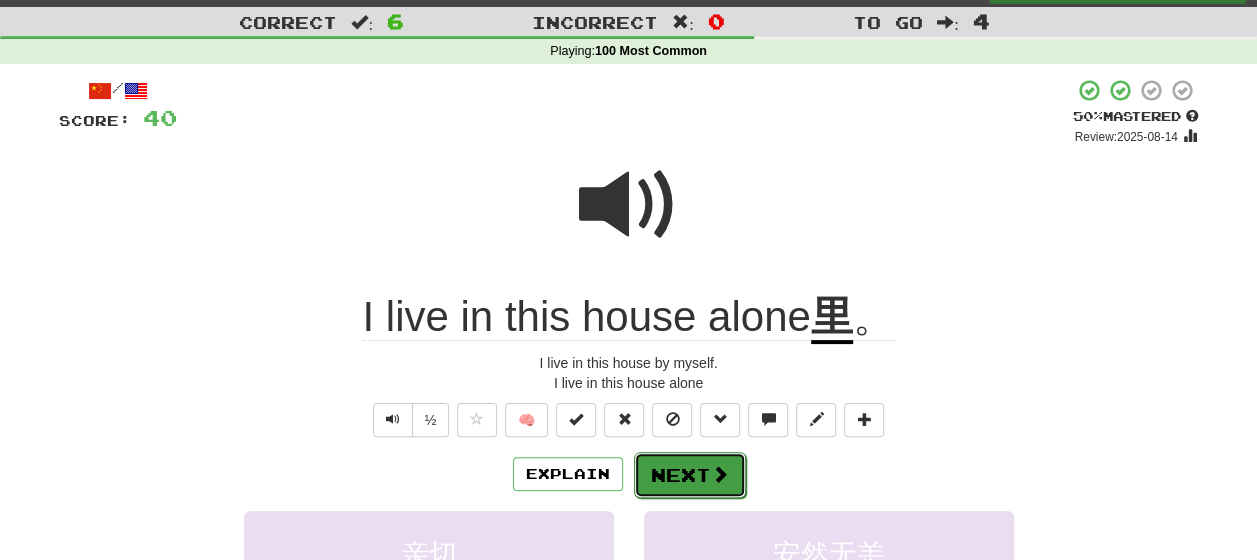 click on "Next" at bounding box center [690, 475] 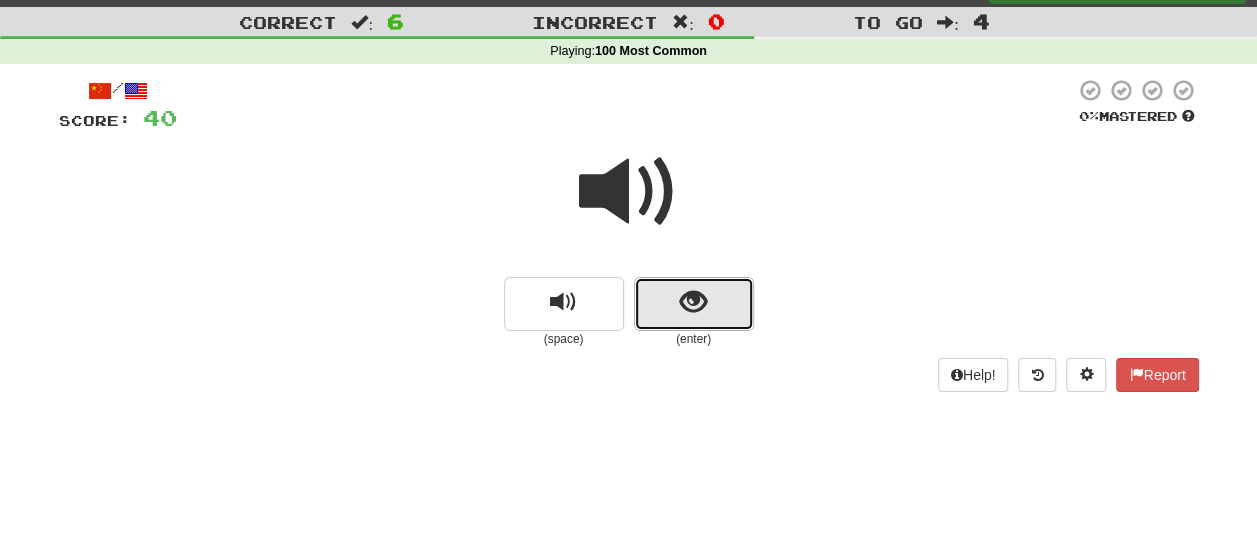 click at bounding box center [693, 302] 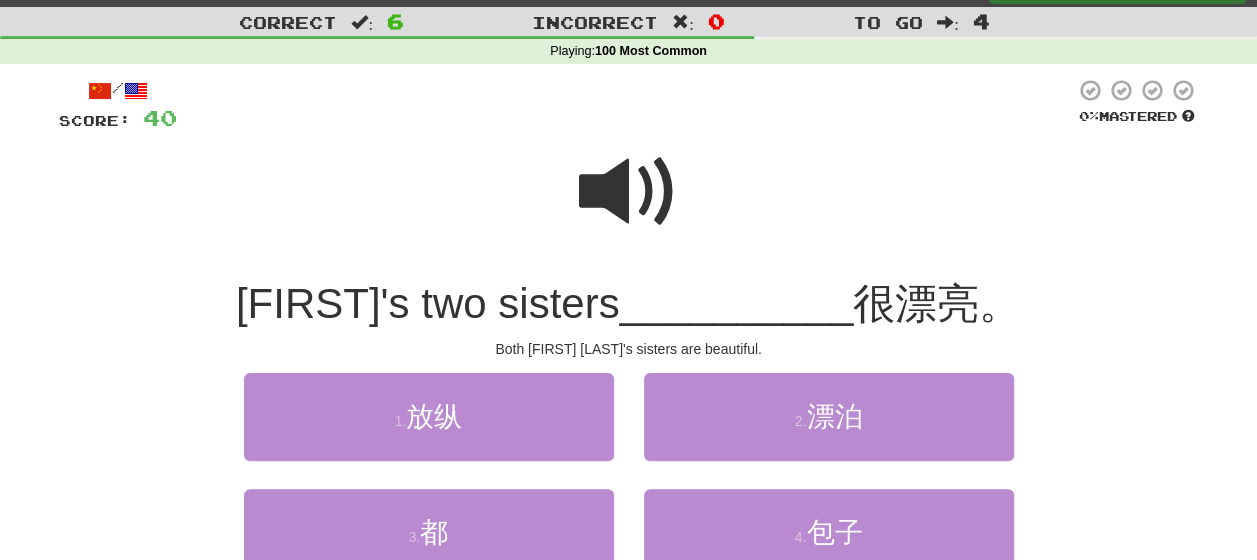 click at bounding box center [629, 192] 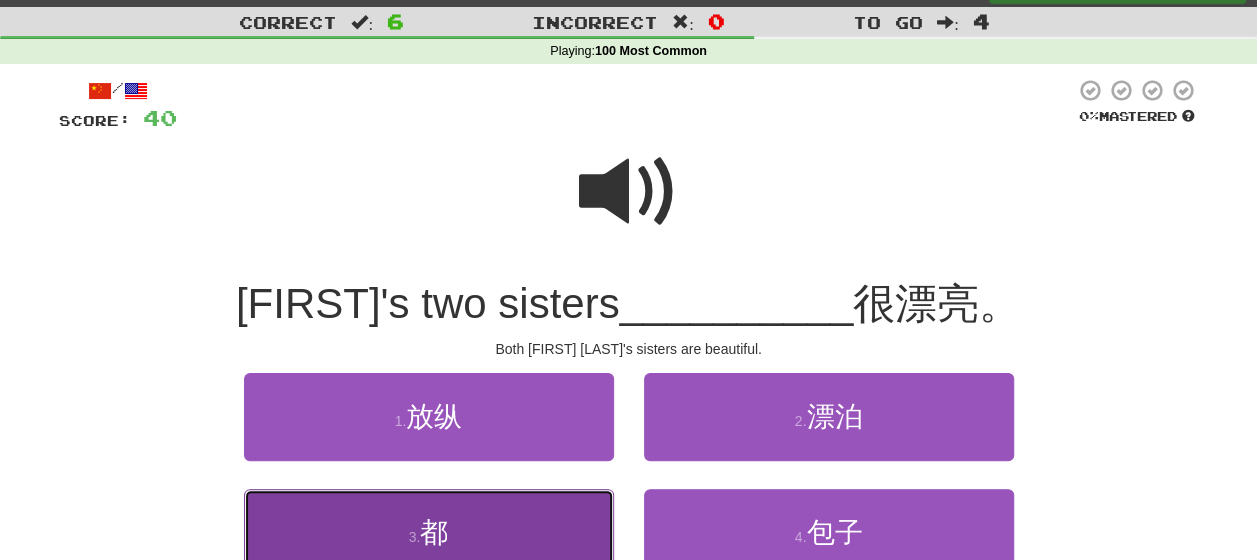 click on "3 .  都" at bounding box center [429, 532] 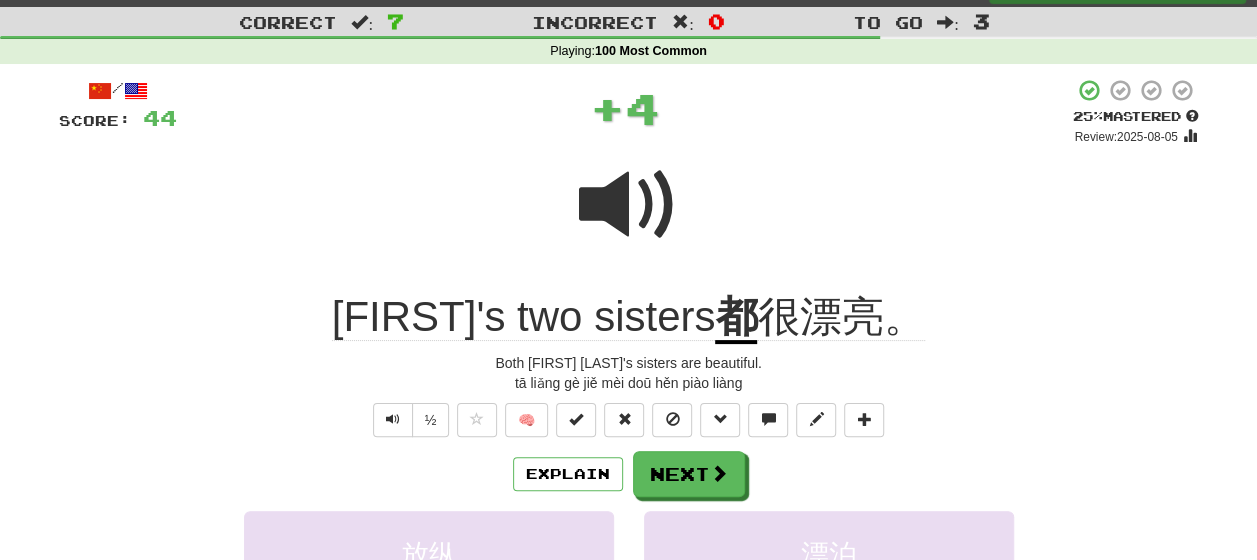 click on "Explain Next" at bounding box center (629, 474) 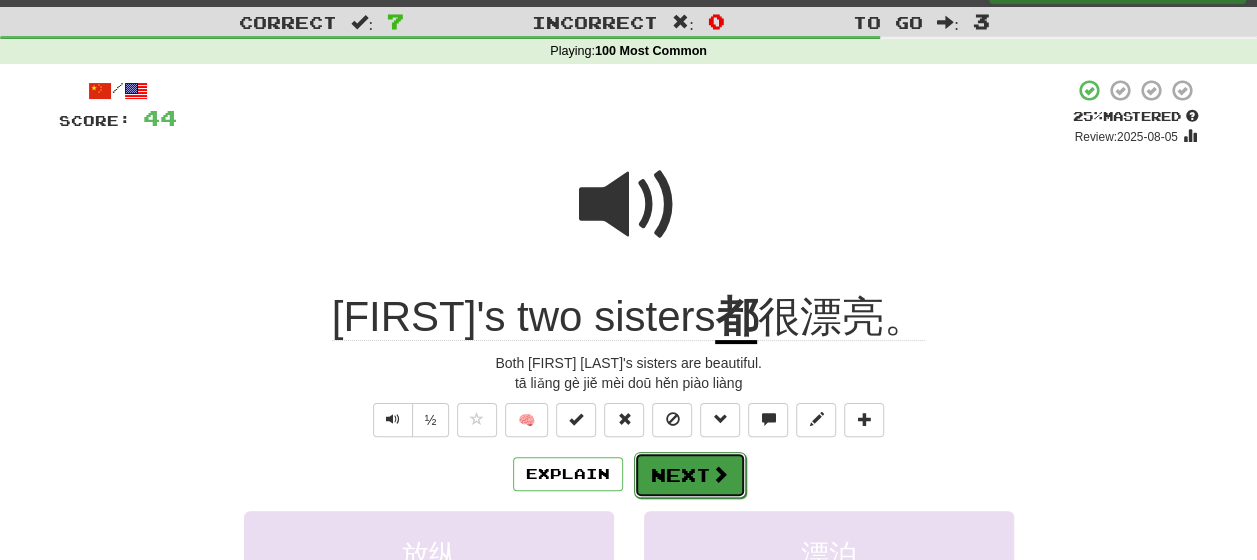 click on "Next" at bounding box center [690, 475] 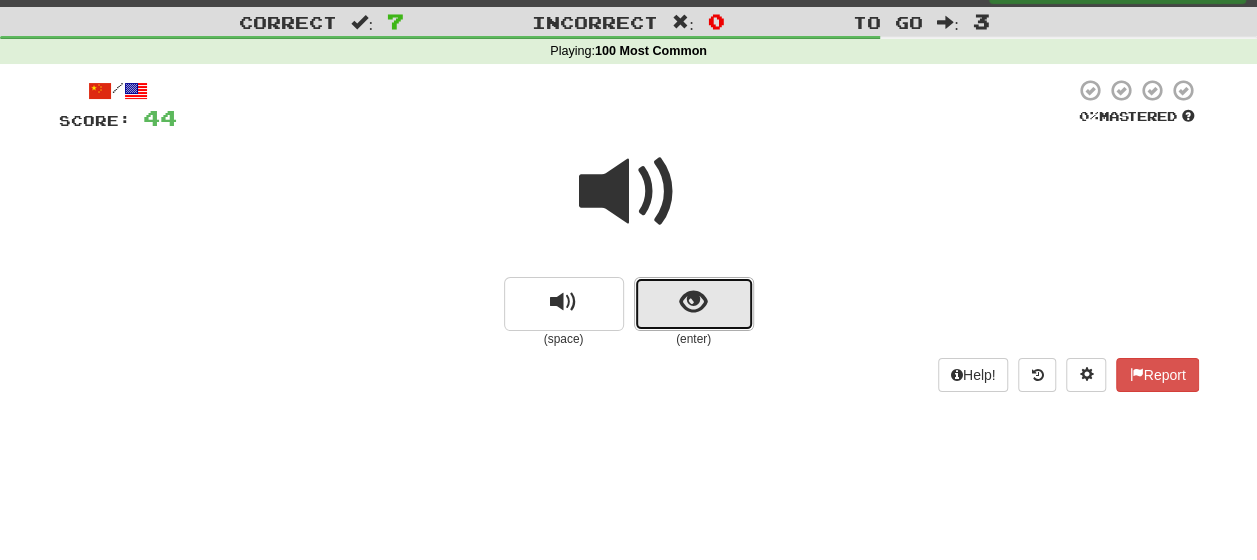 click at bounding box center [694, 304] 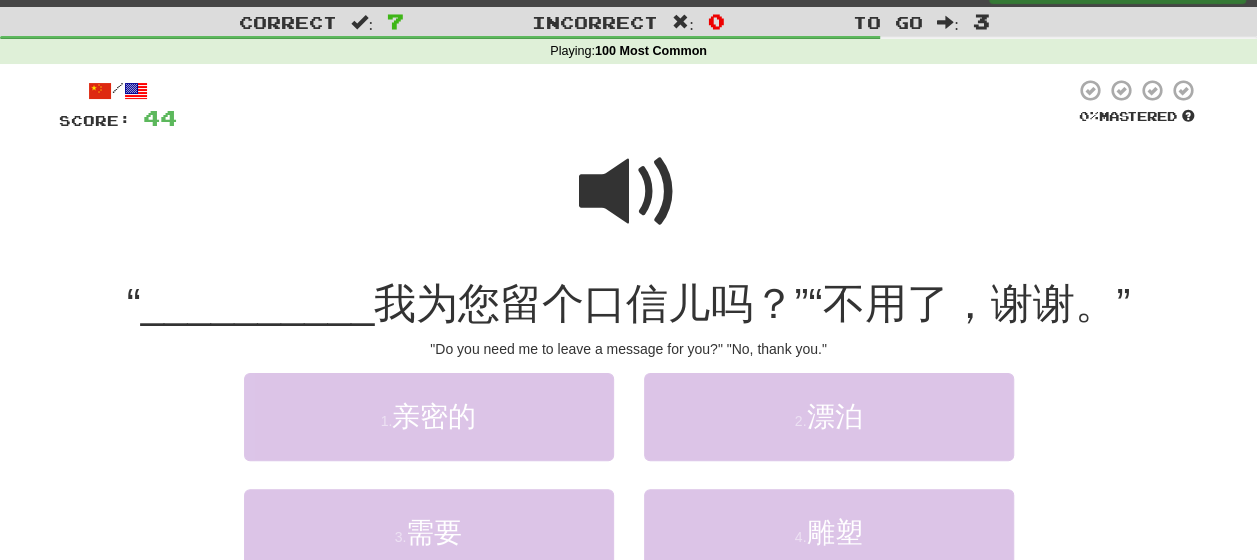 click at bounding box center [629, 192] 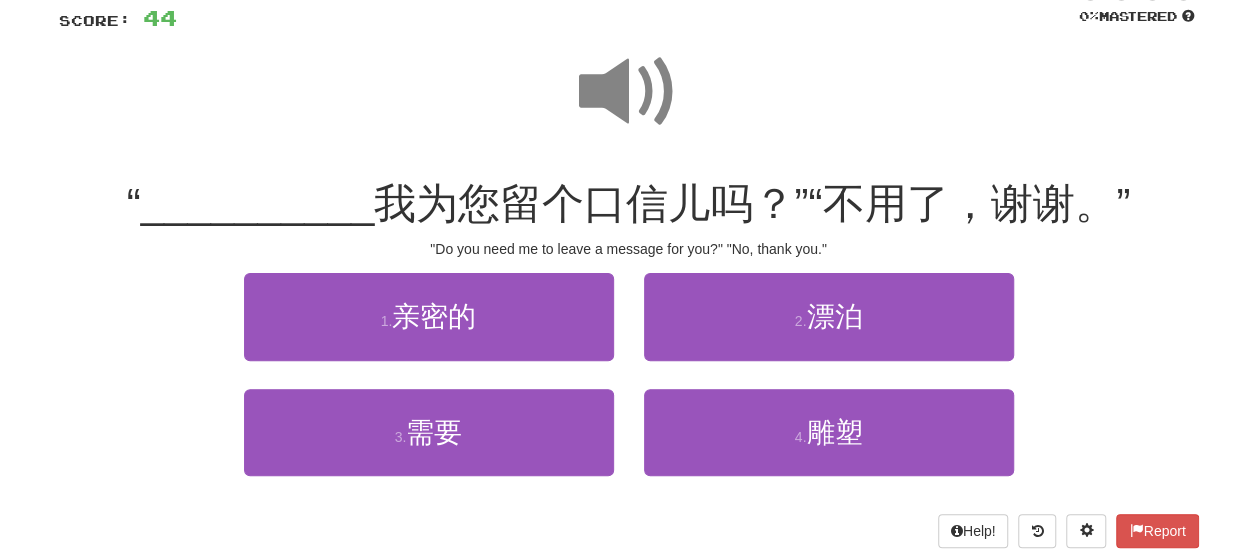 scroll, scrollTop: 44, scrollLeft: 0, axis: vertical 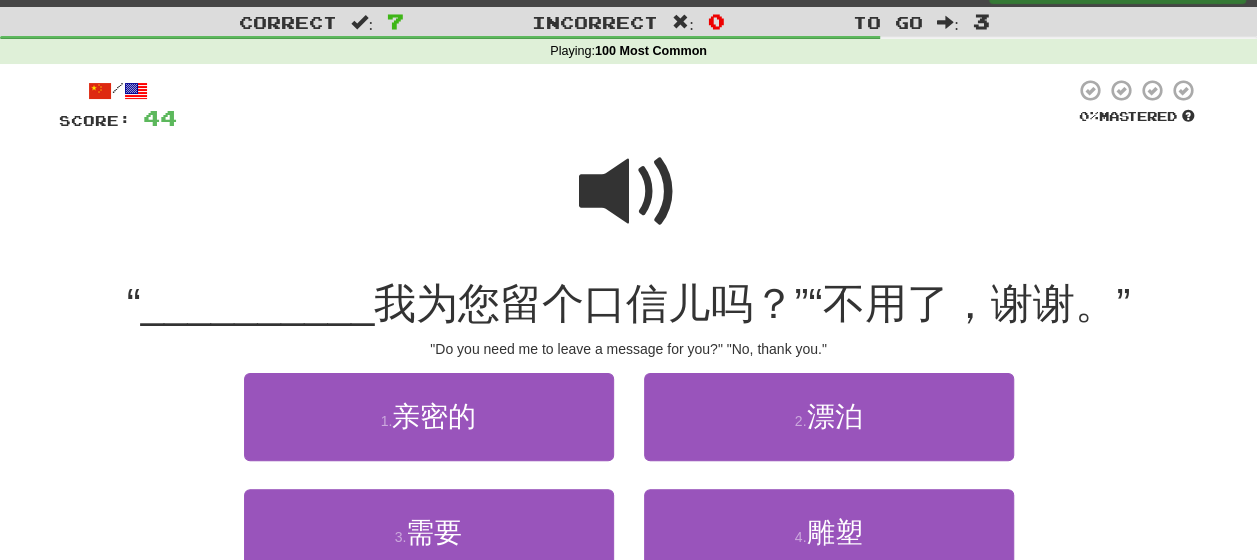 click at bounding box center [629, 192] 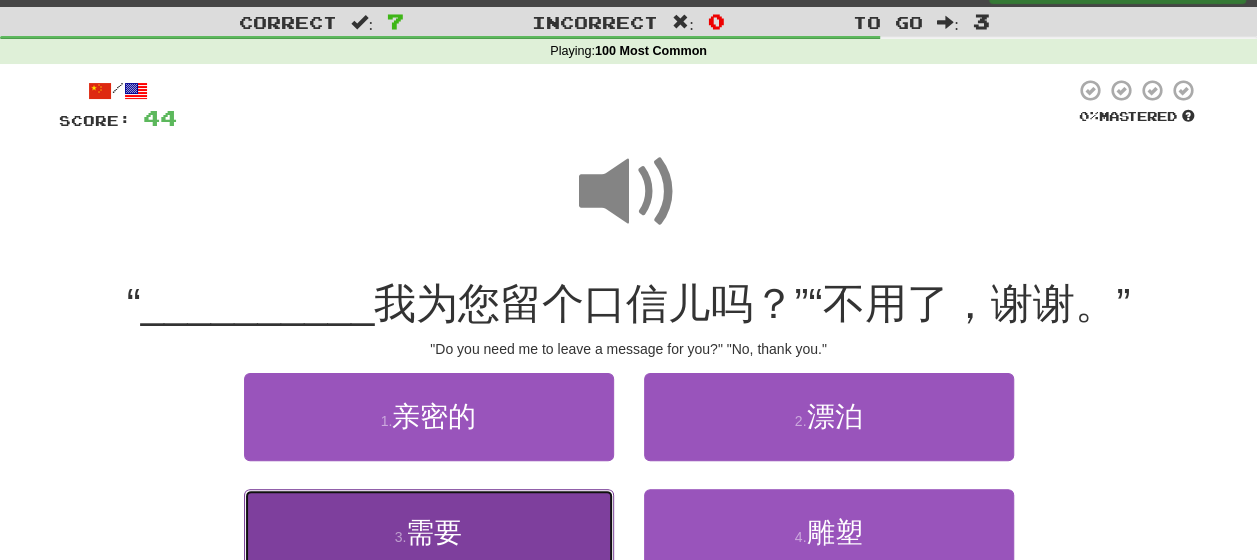 click on "3 .  需要" at bounding box center (429, 532) 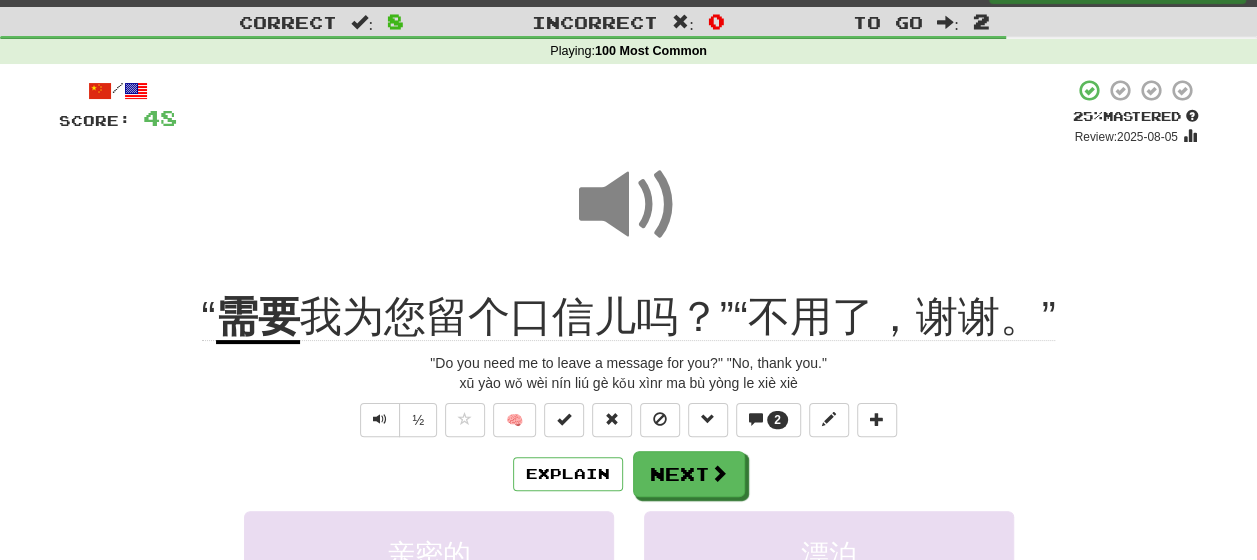 click at bounding box center [629, 205] 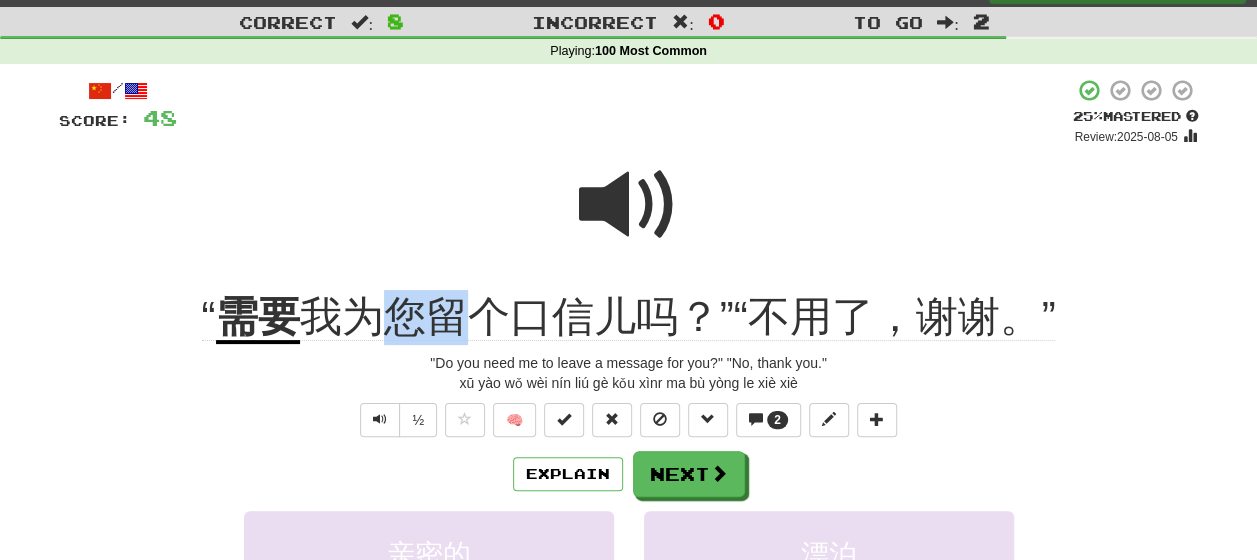 drag, startPoint x: 461, startPoint y: 326, endPoint x: 376, endPoint y: 320, distance: 85.2115 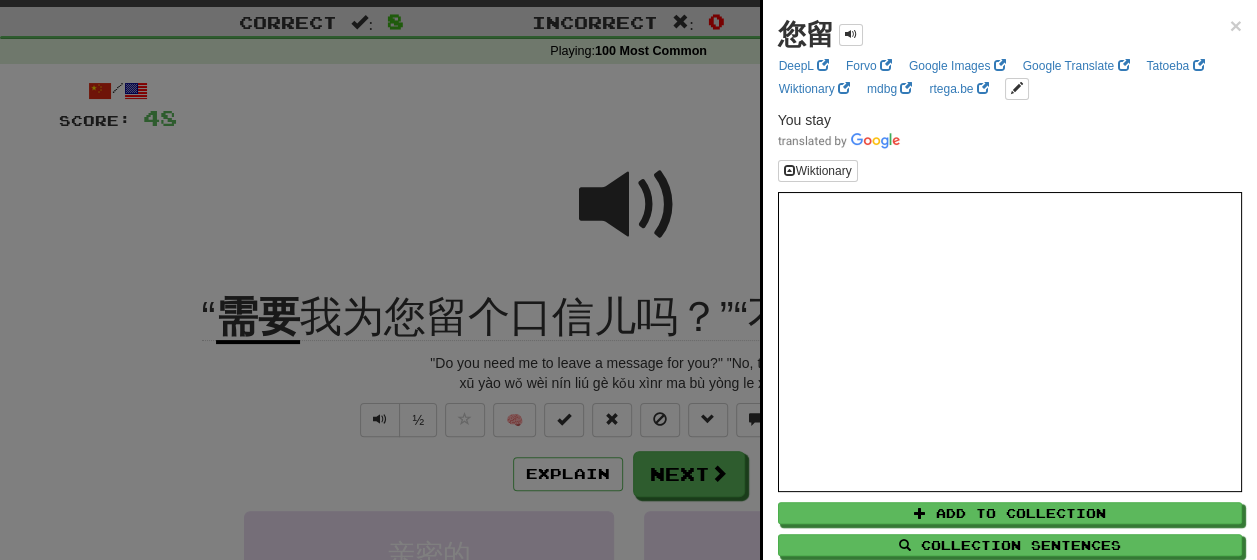 click at bounding box center [628, 280] 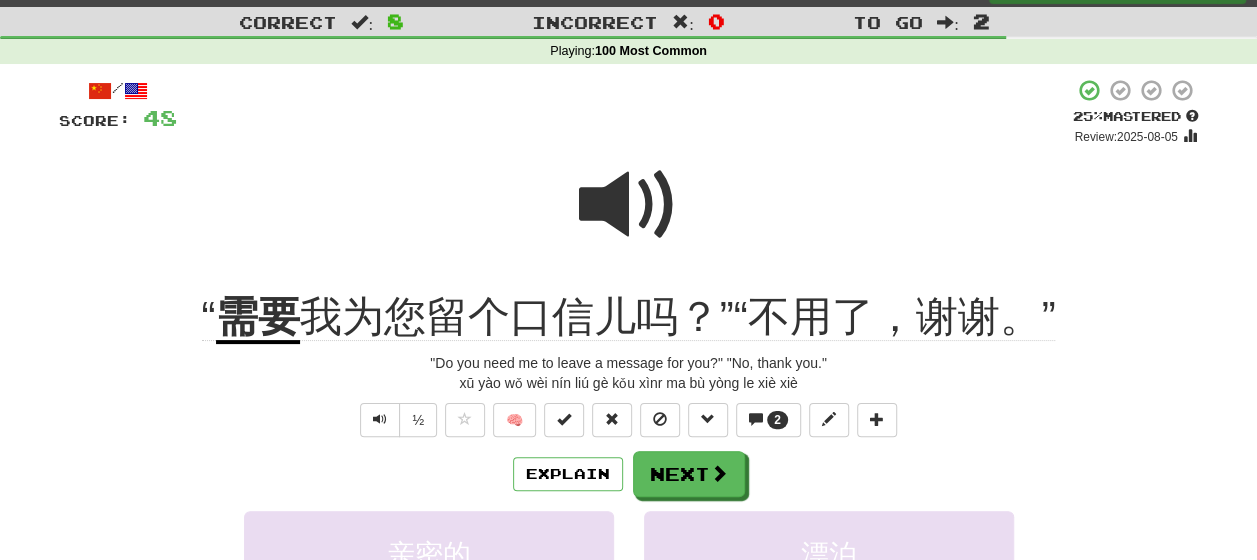 click on "我为您留个口信儿吗？”“不用了，谢谢。”" 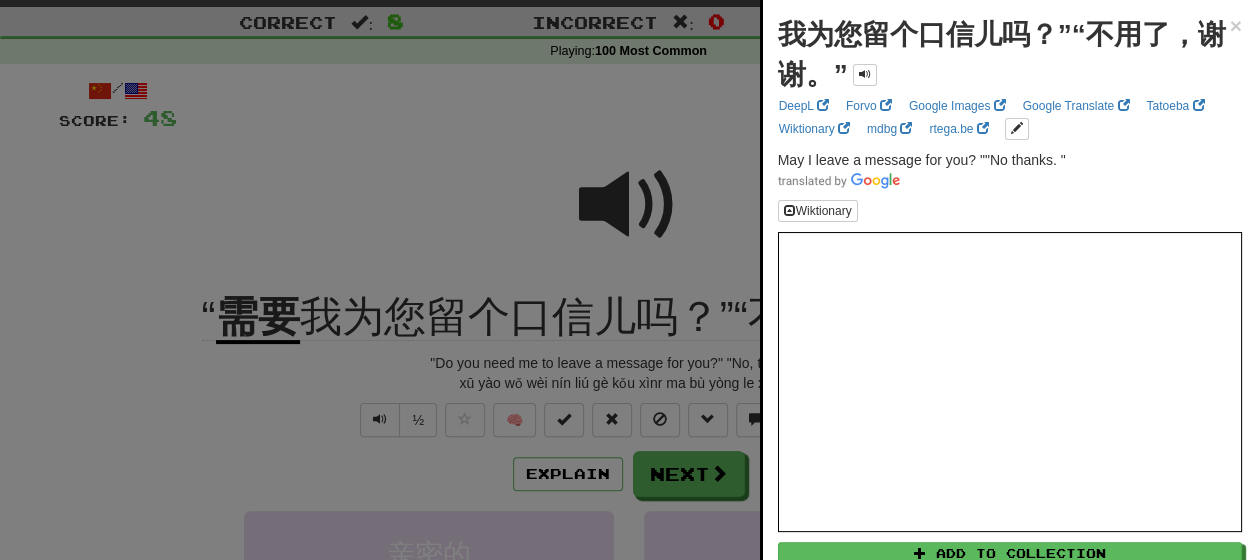 click at bounding box center (628, 280) 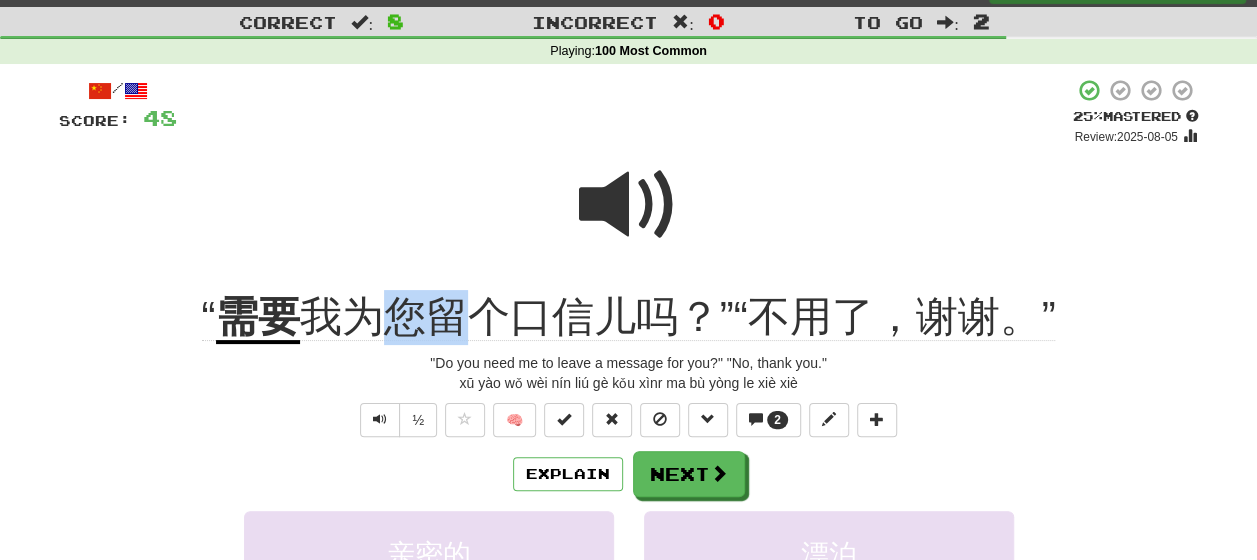 drag, startPoint x: 458, startPoint y: 329, endPoint x: 381, endPoint y: 322, distance: 77.31753 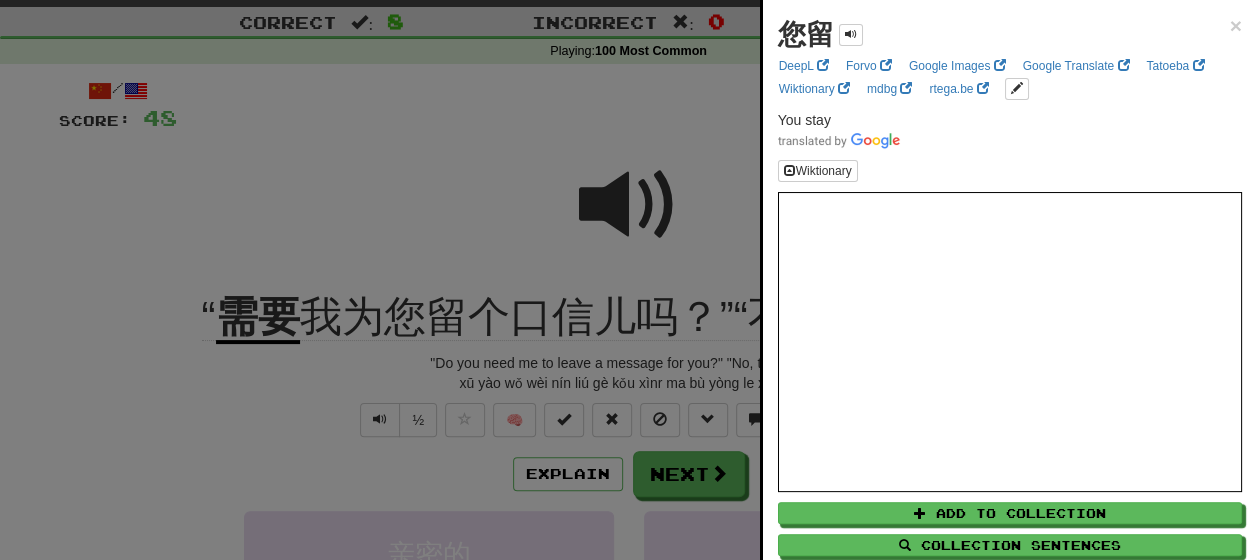 click at bounding box center (628, 280) 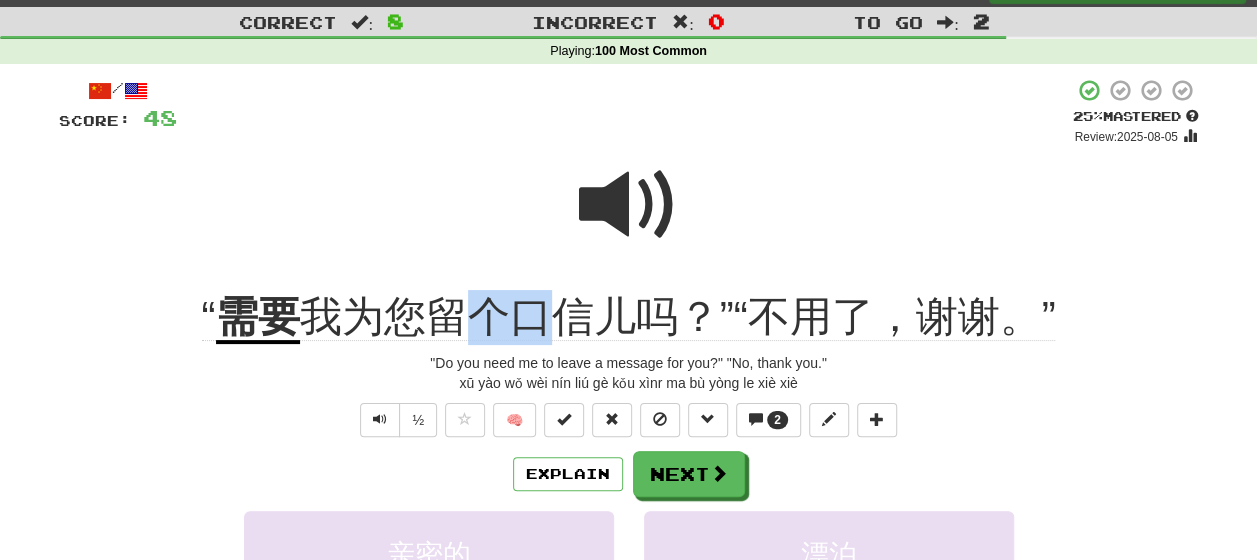 drag, startPoint x: 480, startPoint y: 332, endPoint x: 550, endPoint y: 334, distance: 70.028564 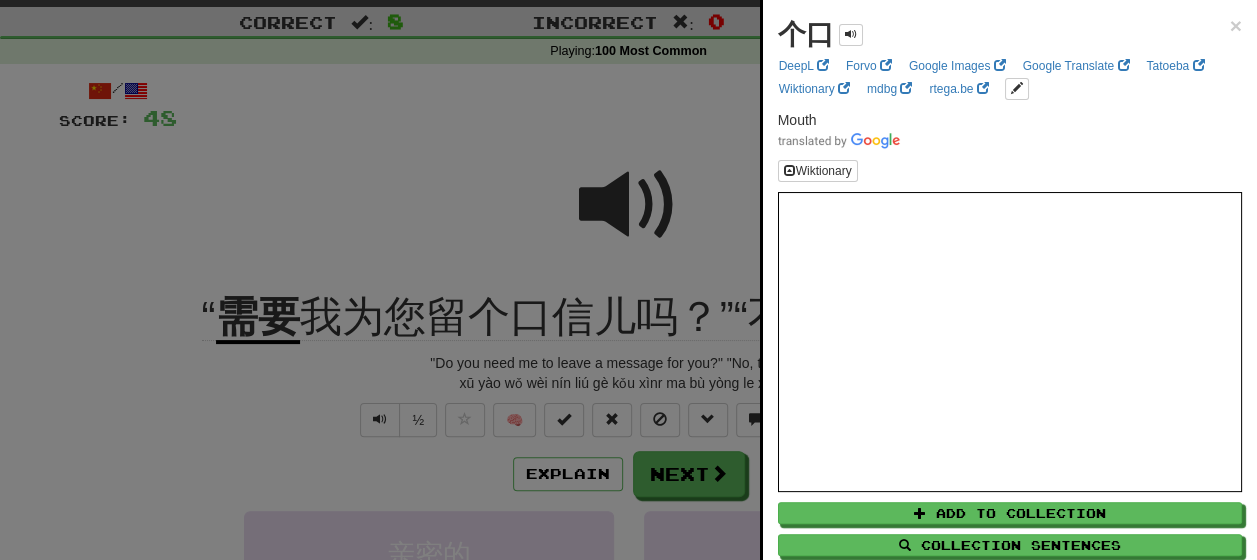 click at bounding box center (628, 280) 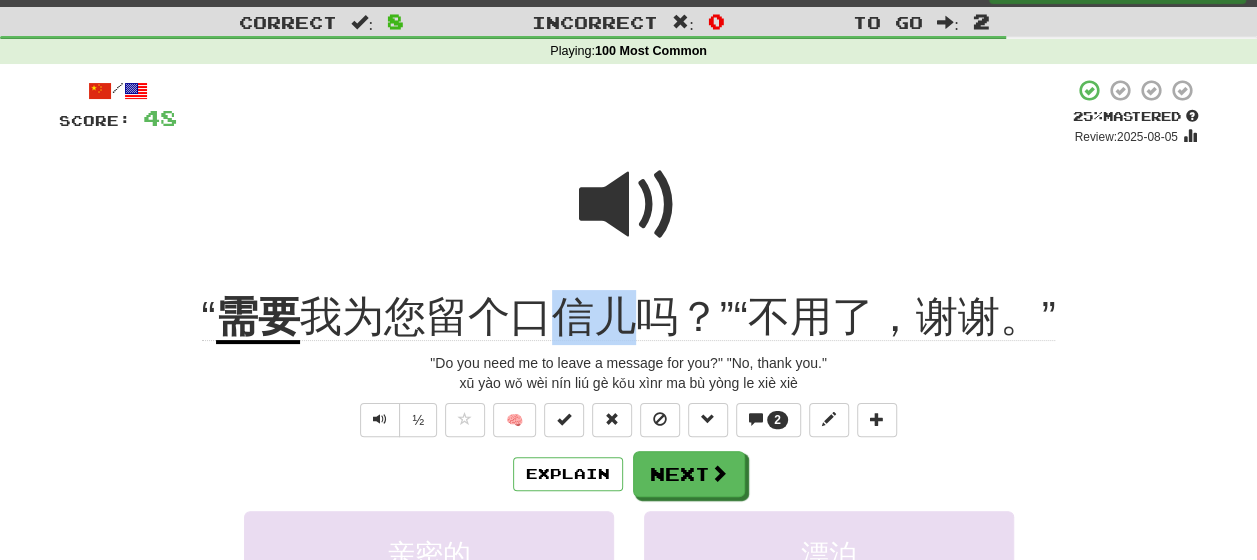 drag, startPoint x: 632, startPoint y: 332, endPoint x: 560, endPoint y: 328, distance: 72.11102 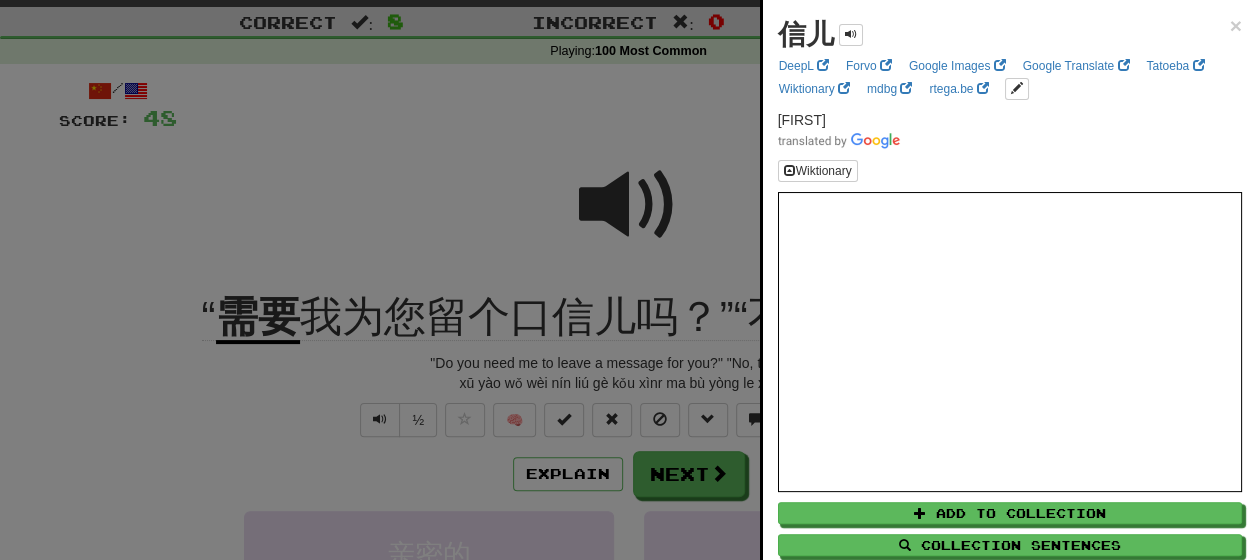 click at bounding box center [628, 280] 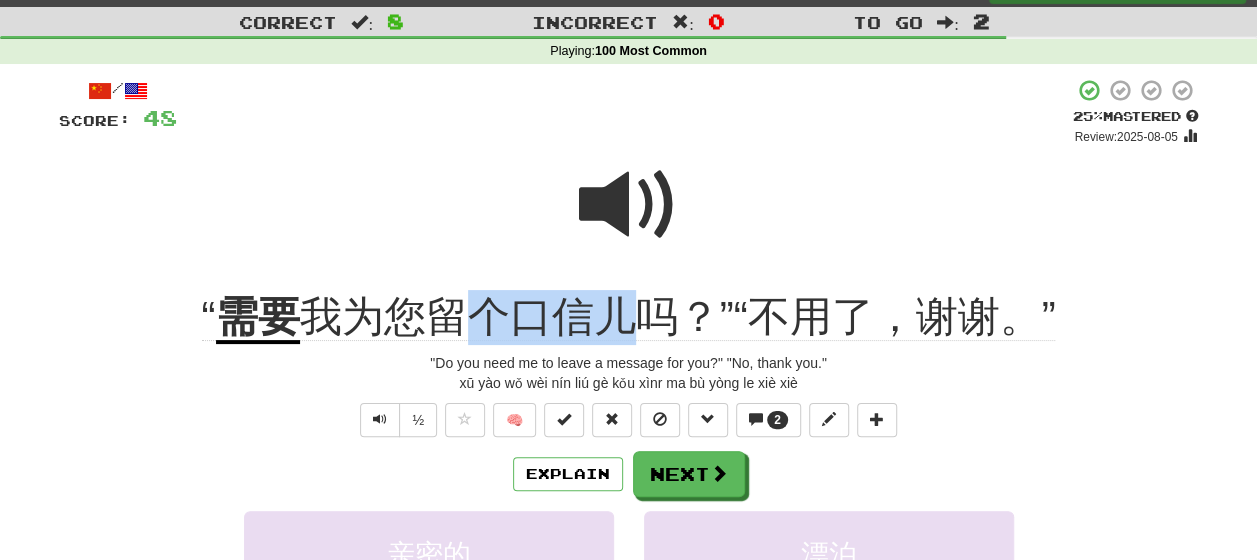 drag, startPoint x: 624, startPoint y: 336, endPoint x: 479, endPoint y: 329, distance: 145.16887 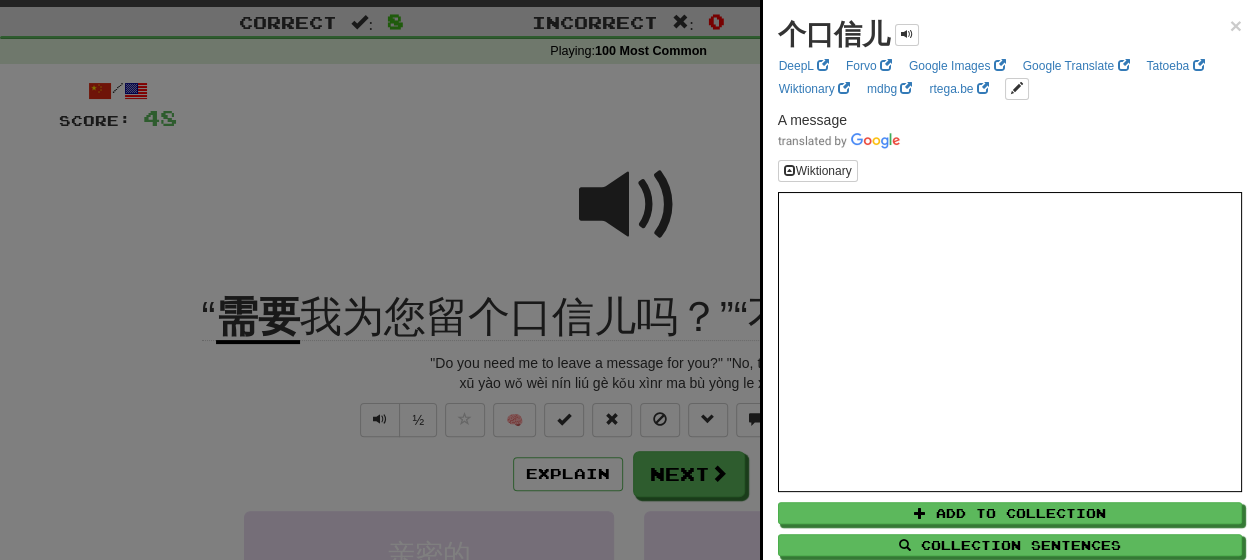 click at bounding box center [628, 280] 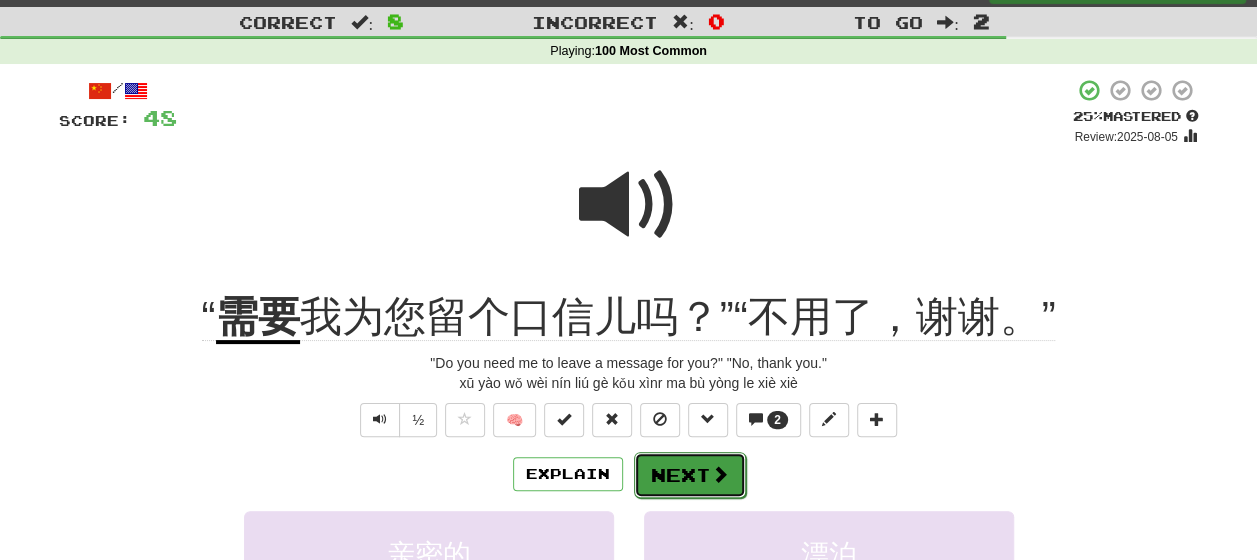 click on "Next" at bounding box center (690, 475) 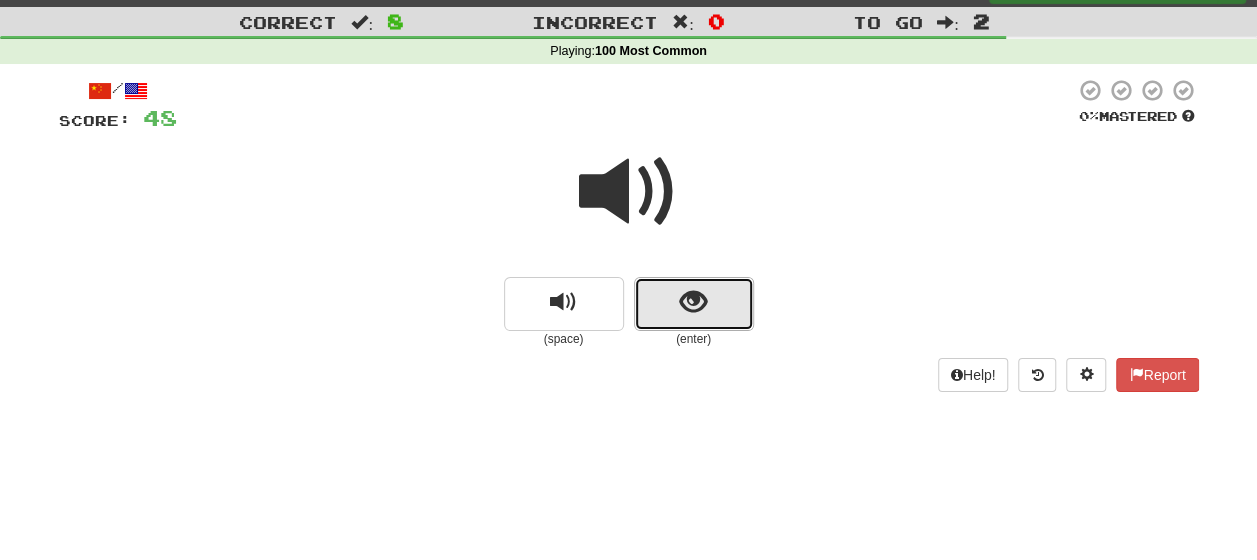 click at bounding box center [694, 304] 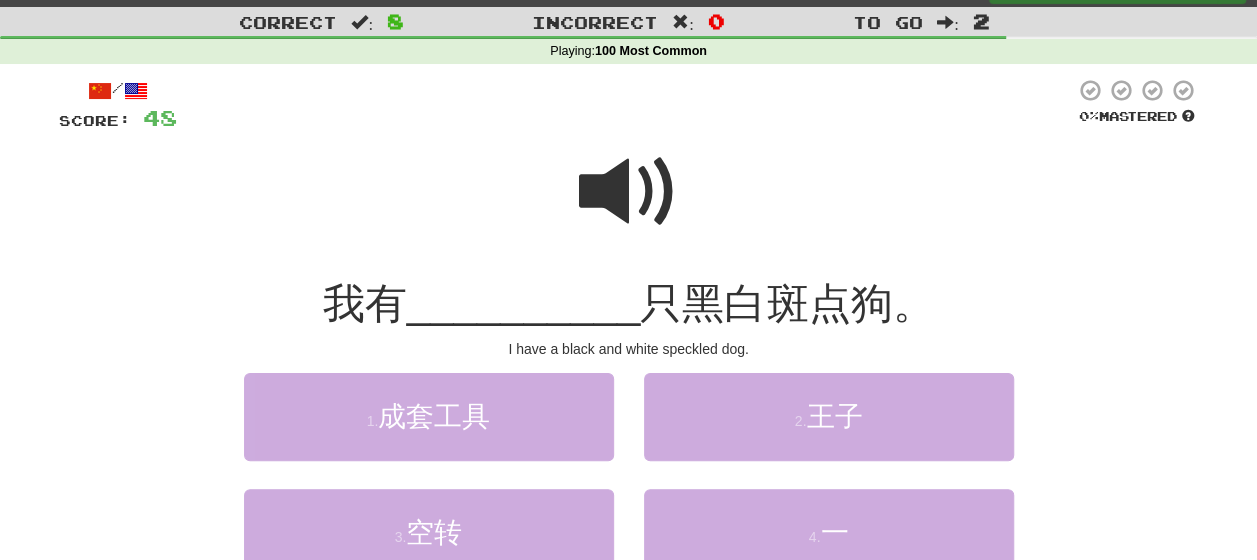 click at bounding box center (629, 192) 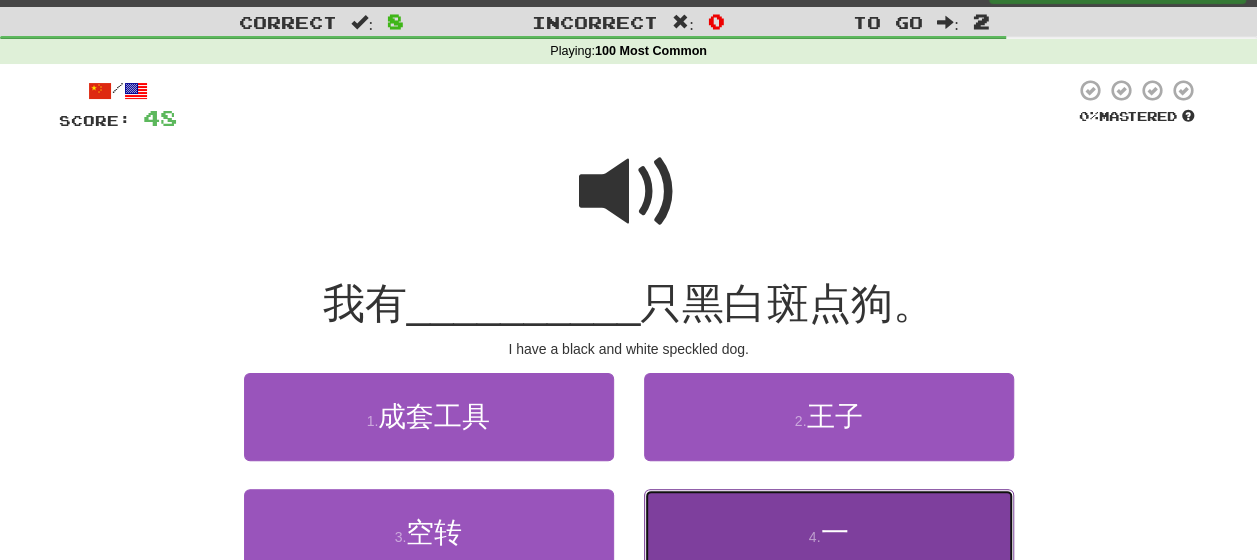 click on "一" at bounding box center [834, 532] 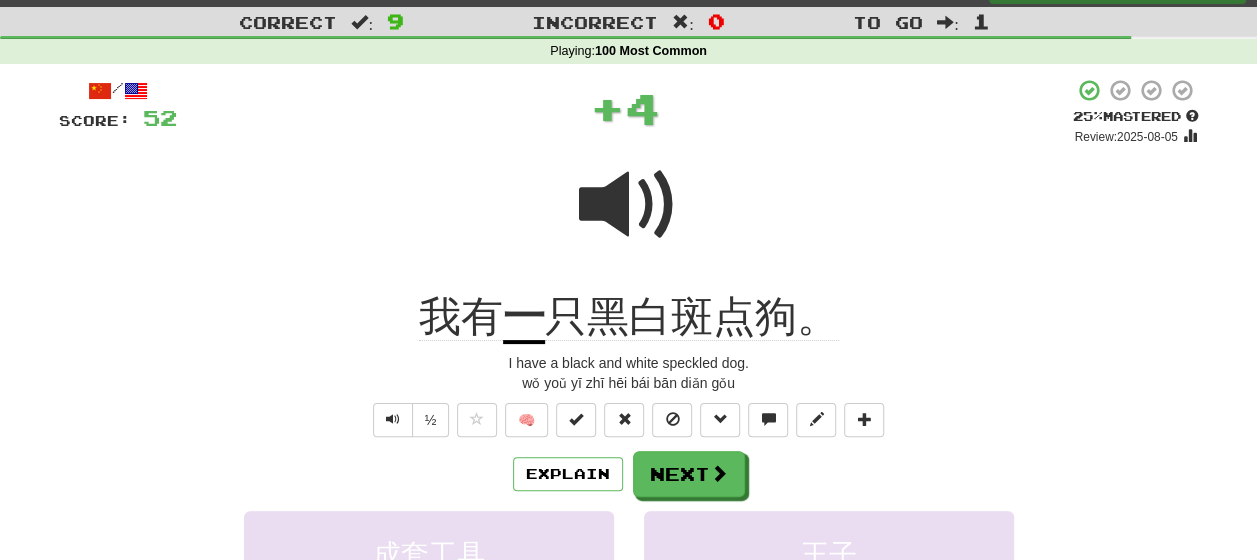 click on "Explain Next" at bounding box center [629, 474] 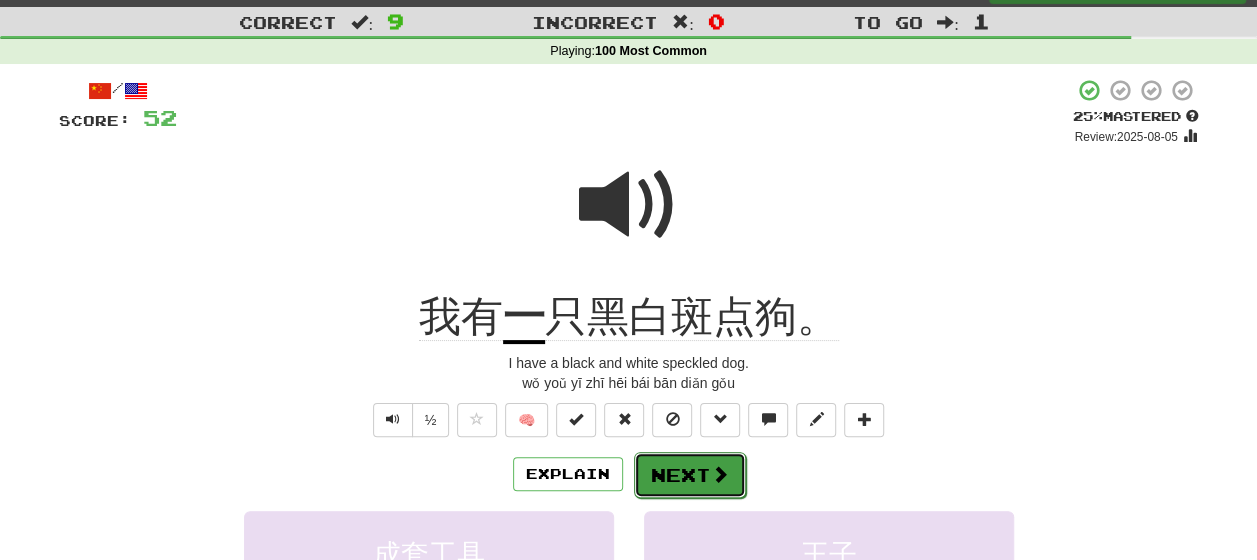 click on "Next" at bounding box center [690, 475] 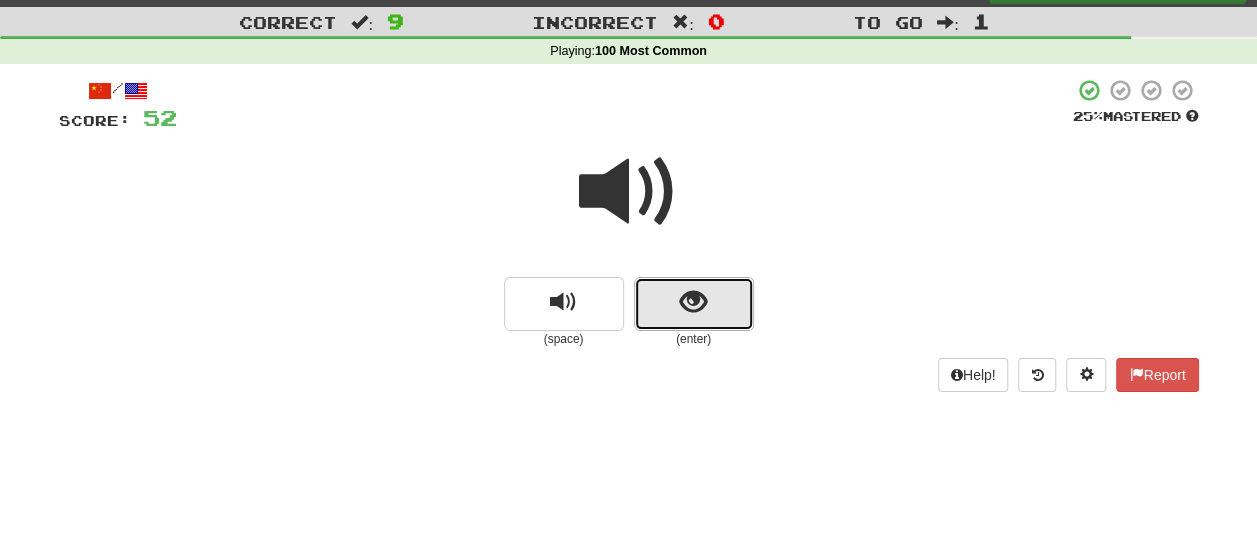 click at bounding box center [693, 302] 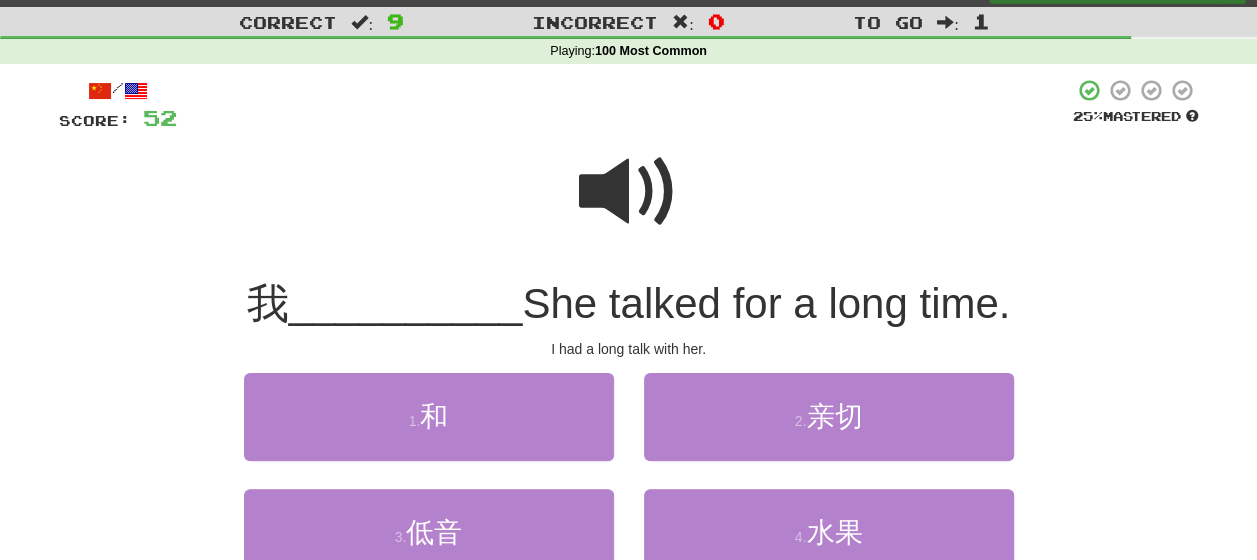 click at bounding box center [629, 192] 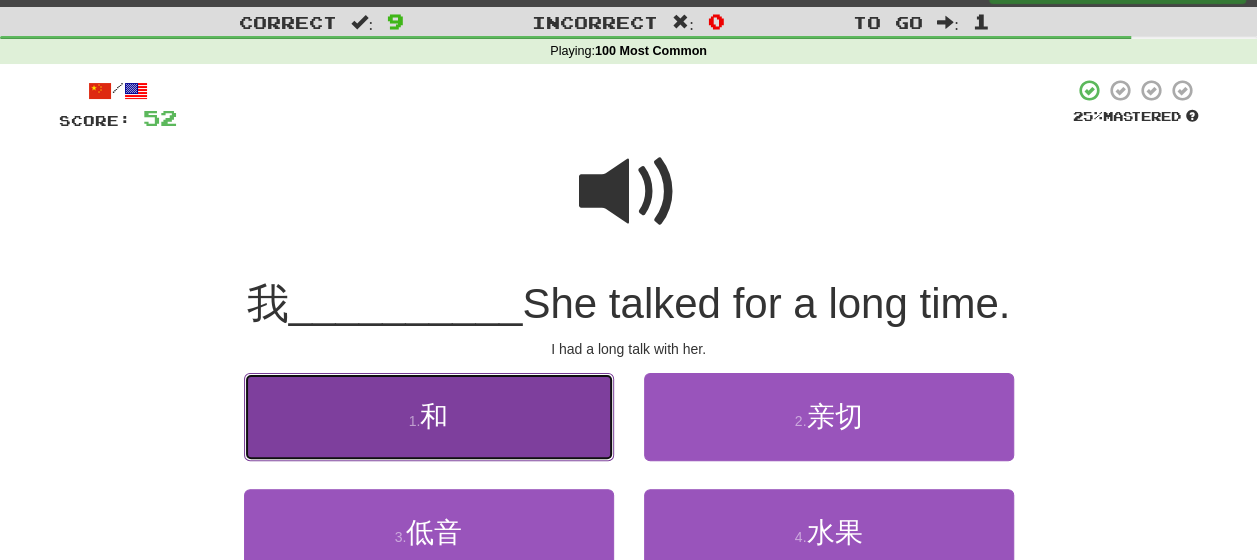 click on "1 .  和" at bounding box center [429, 416] 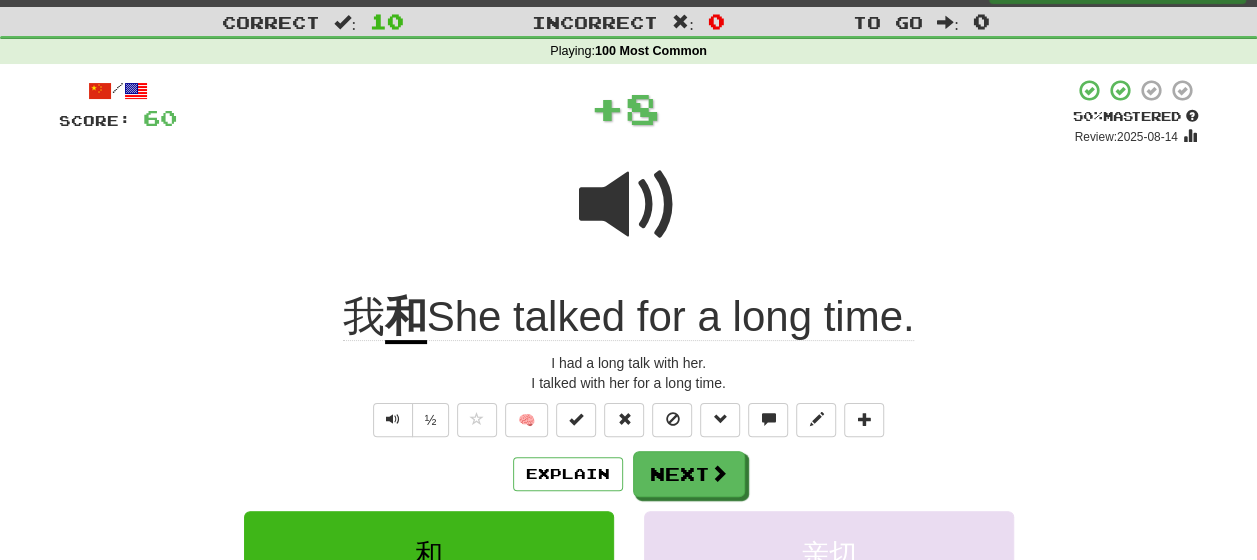 click on "Explain Next" at bounding box center [629, 474] 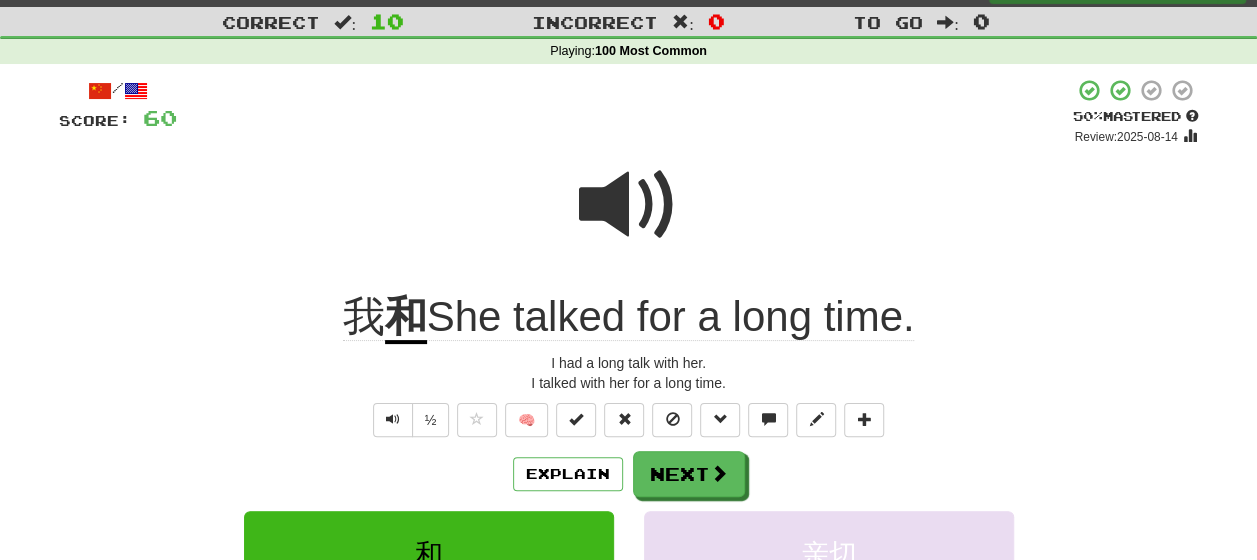 click on "She talked for a long time." 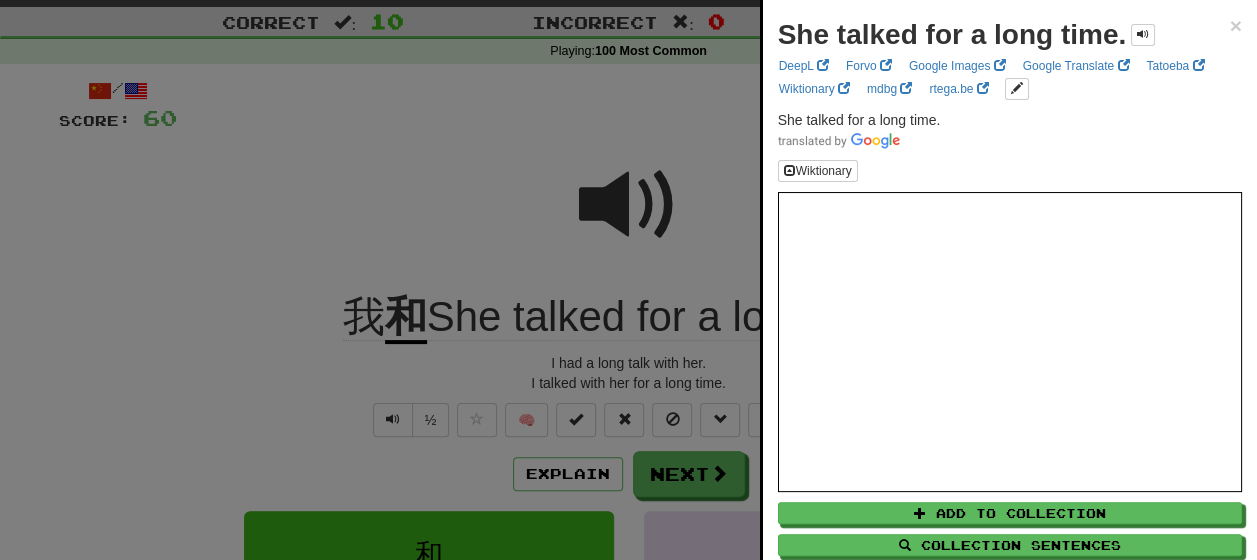 click at bounding box center (628, 280) 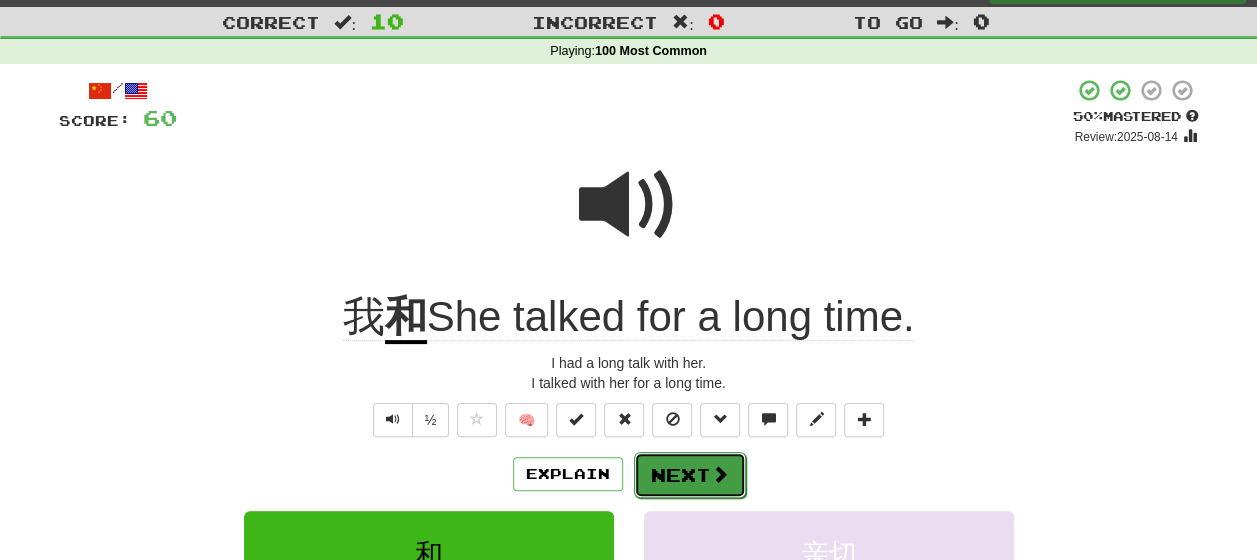 click on "Next" at bounding box center [690, 475] 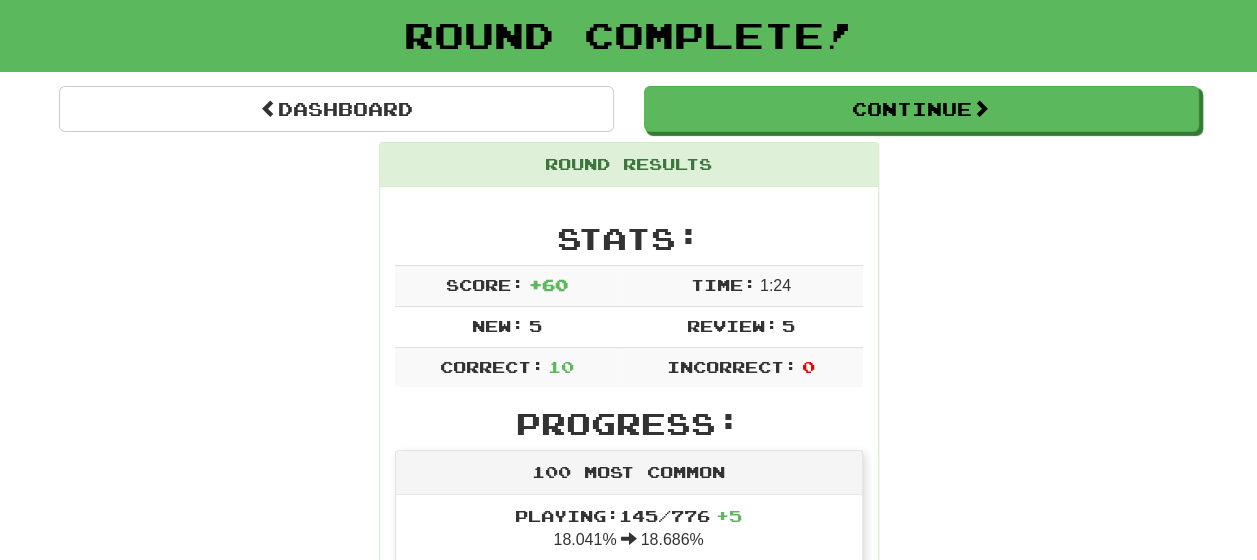 scroll, scrollTop: 0, scrollLeft: 0, axis: both 